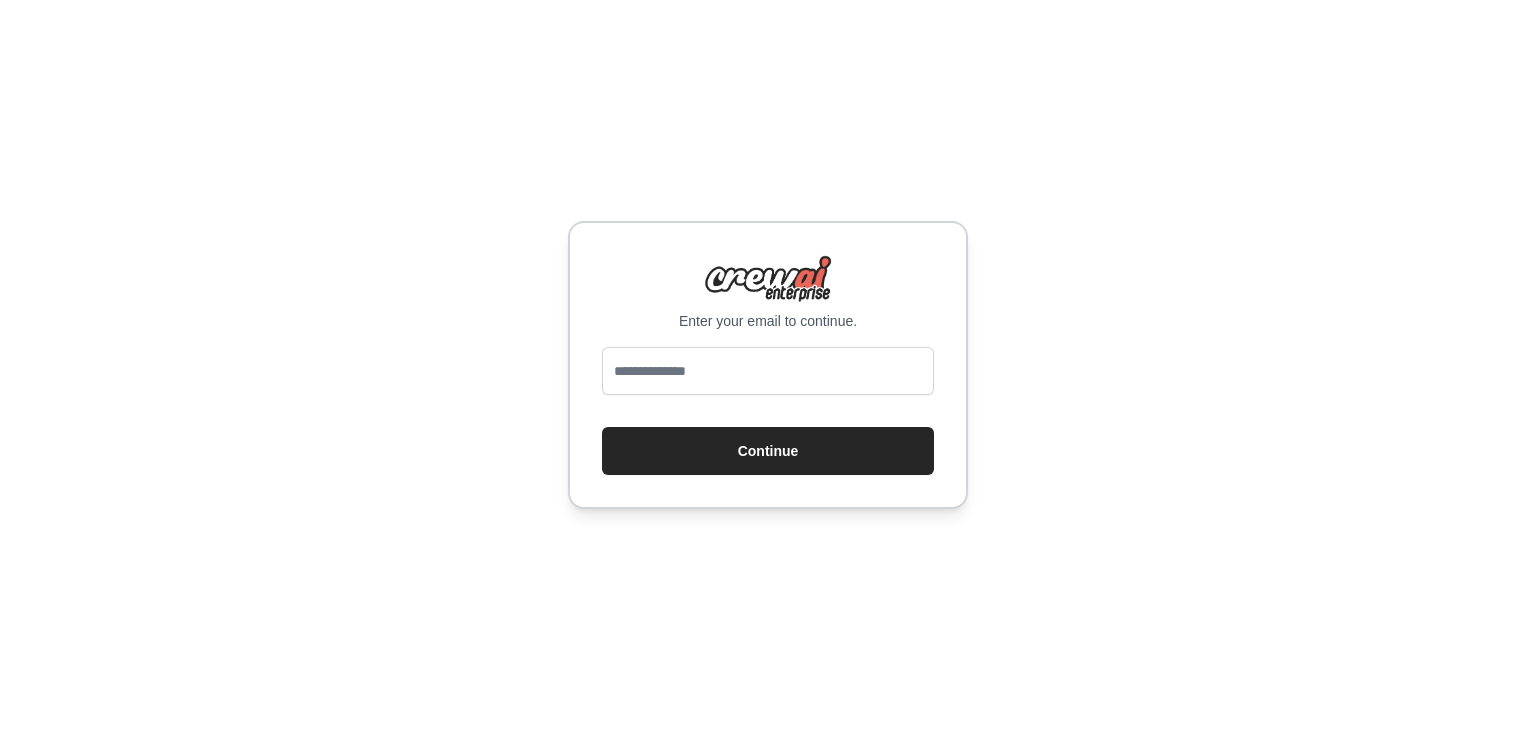 scroll, scrollTop: 0, scrollLeft: 0, axis: both 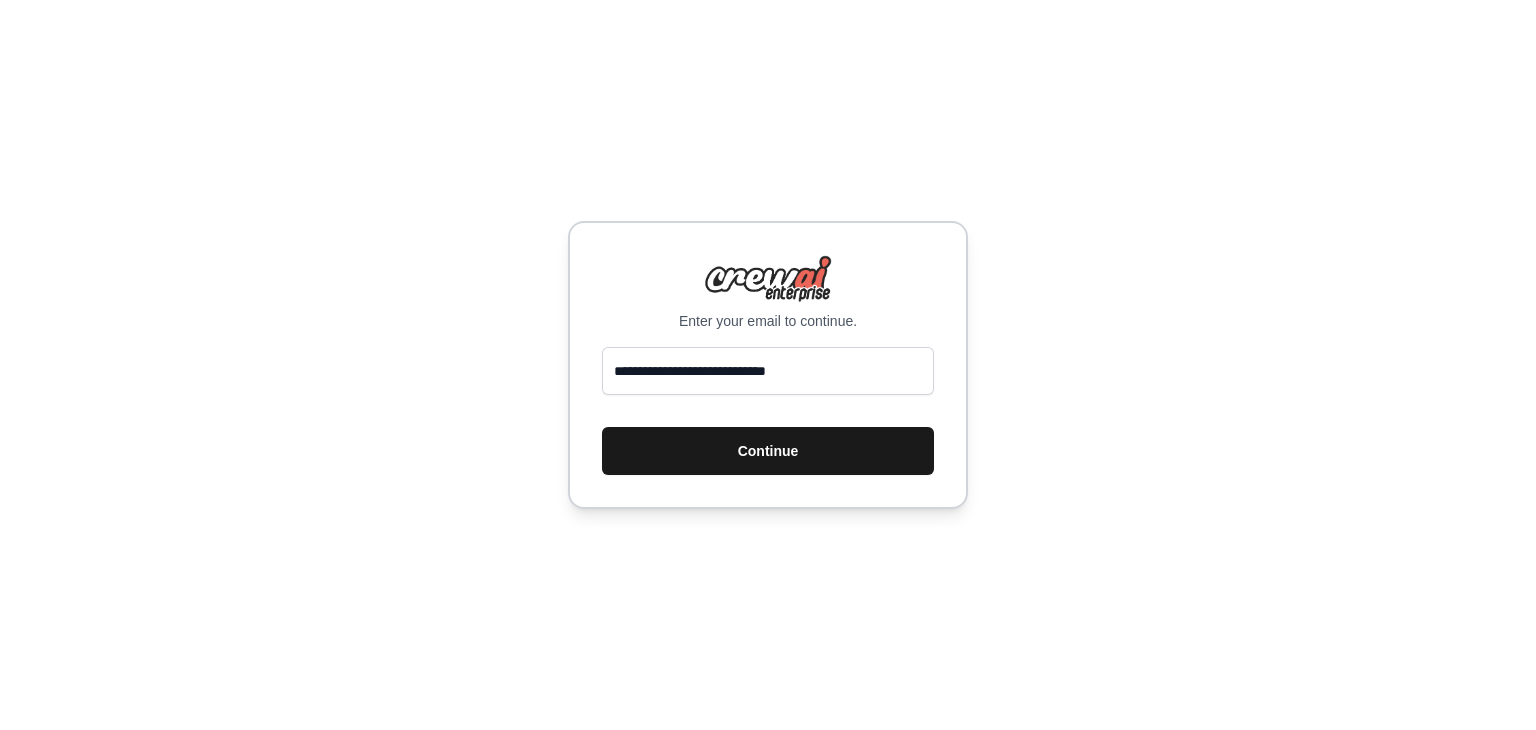 click on "Continue" at bounding box center (768, 451) 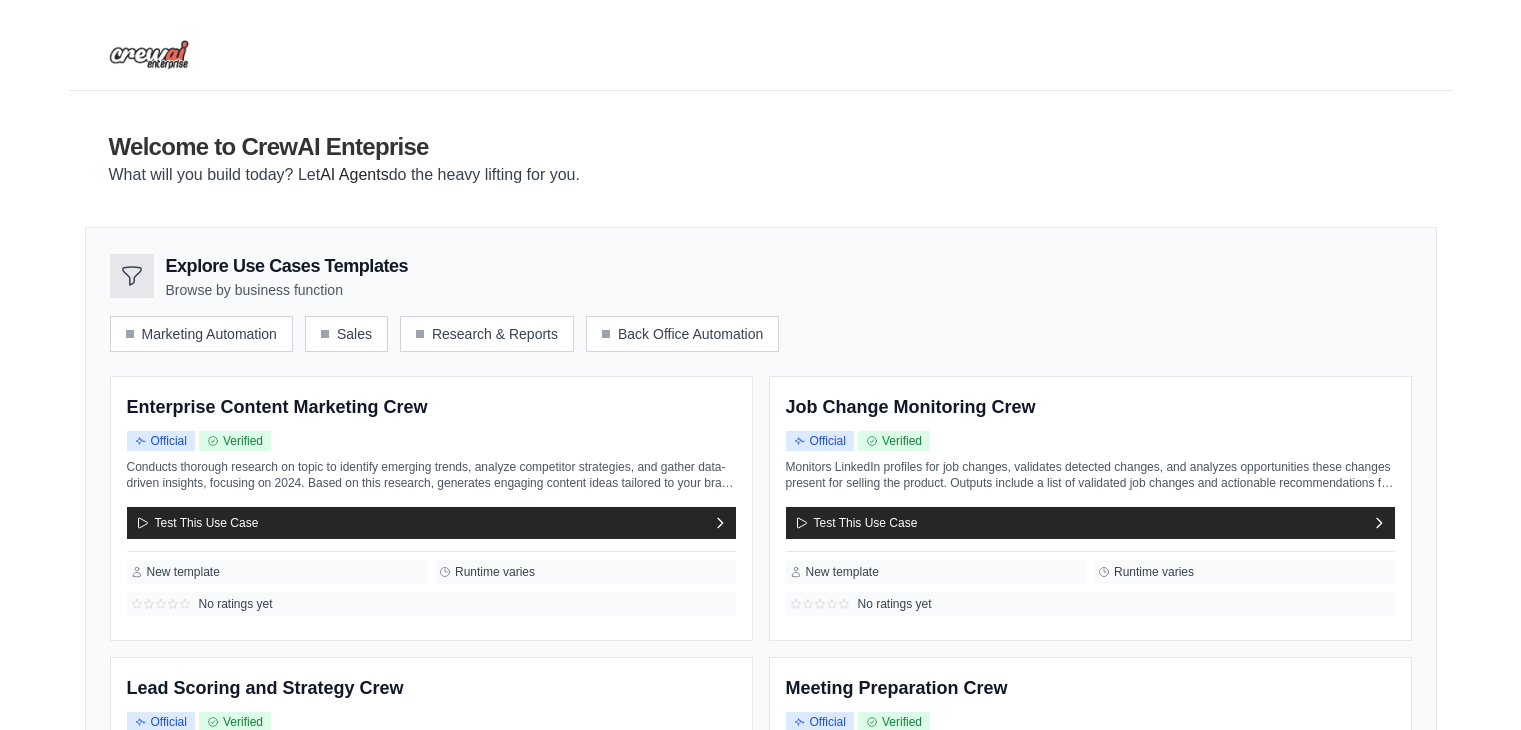 scroll, scrollTop: 0, scrollLeft: 0, axis: both 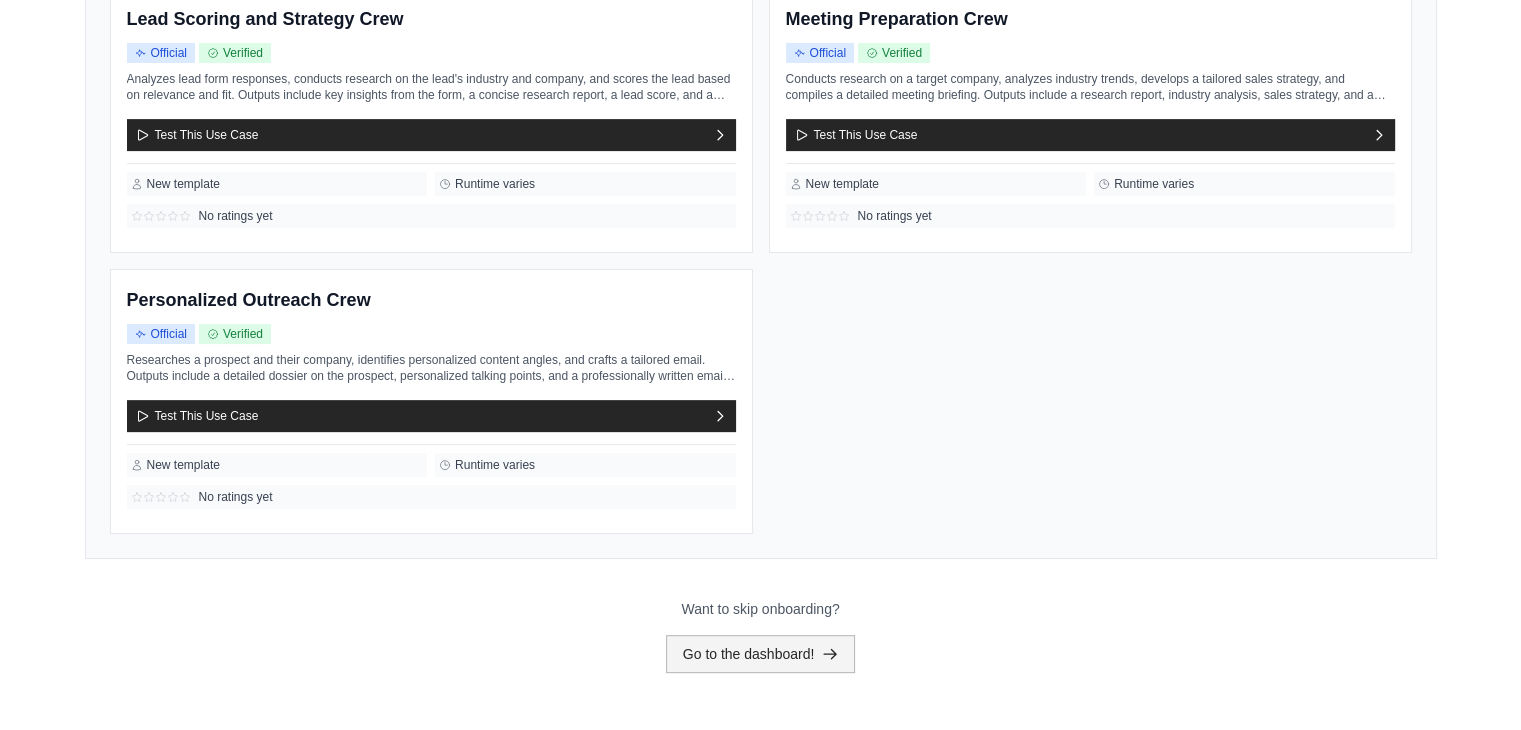 click 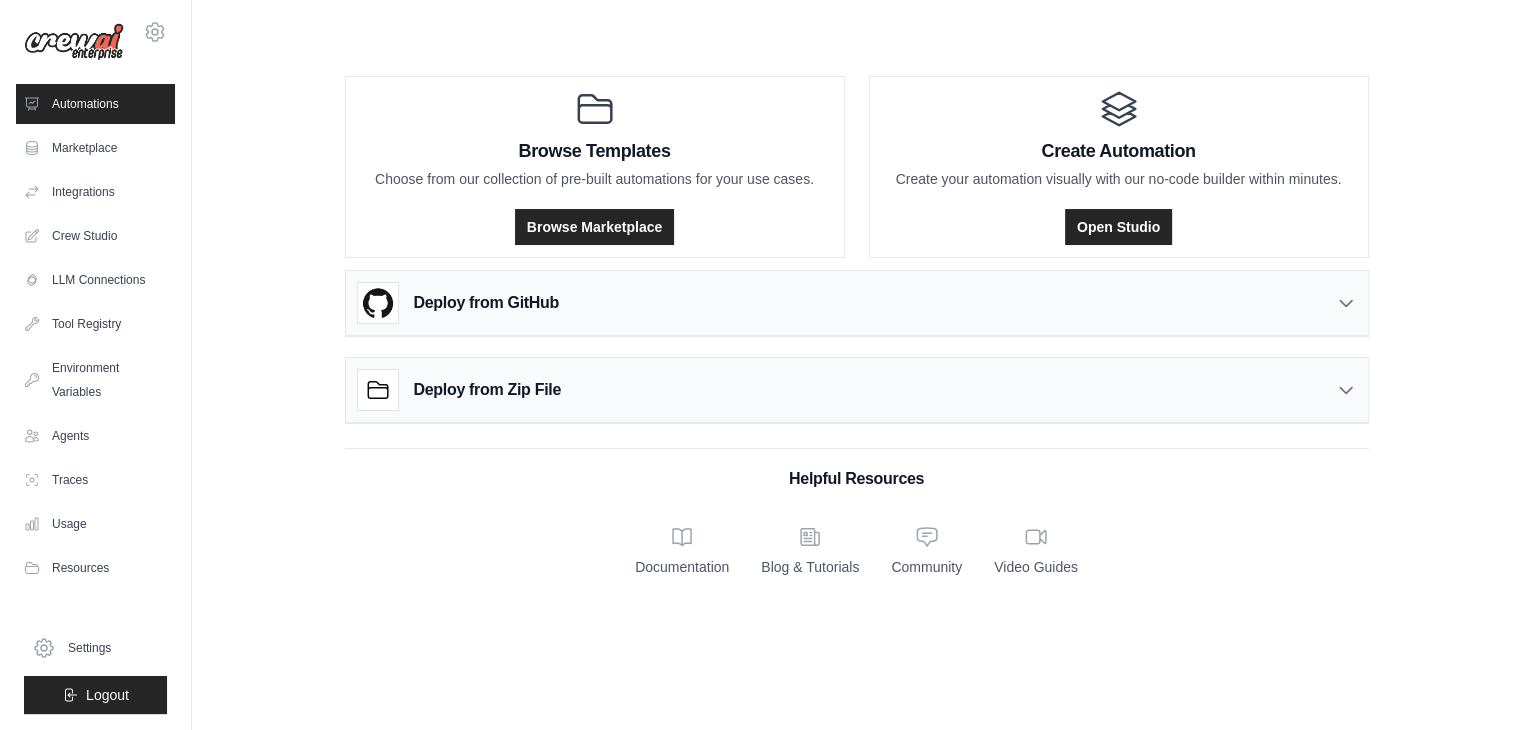 scroll, scrollTop: 0, scrollLeft: 0, axis: both 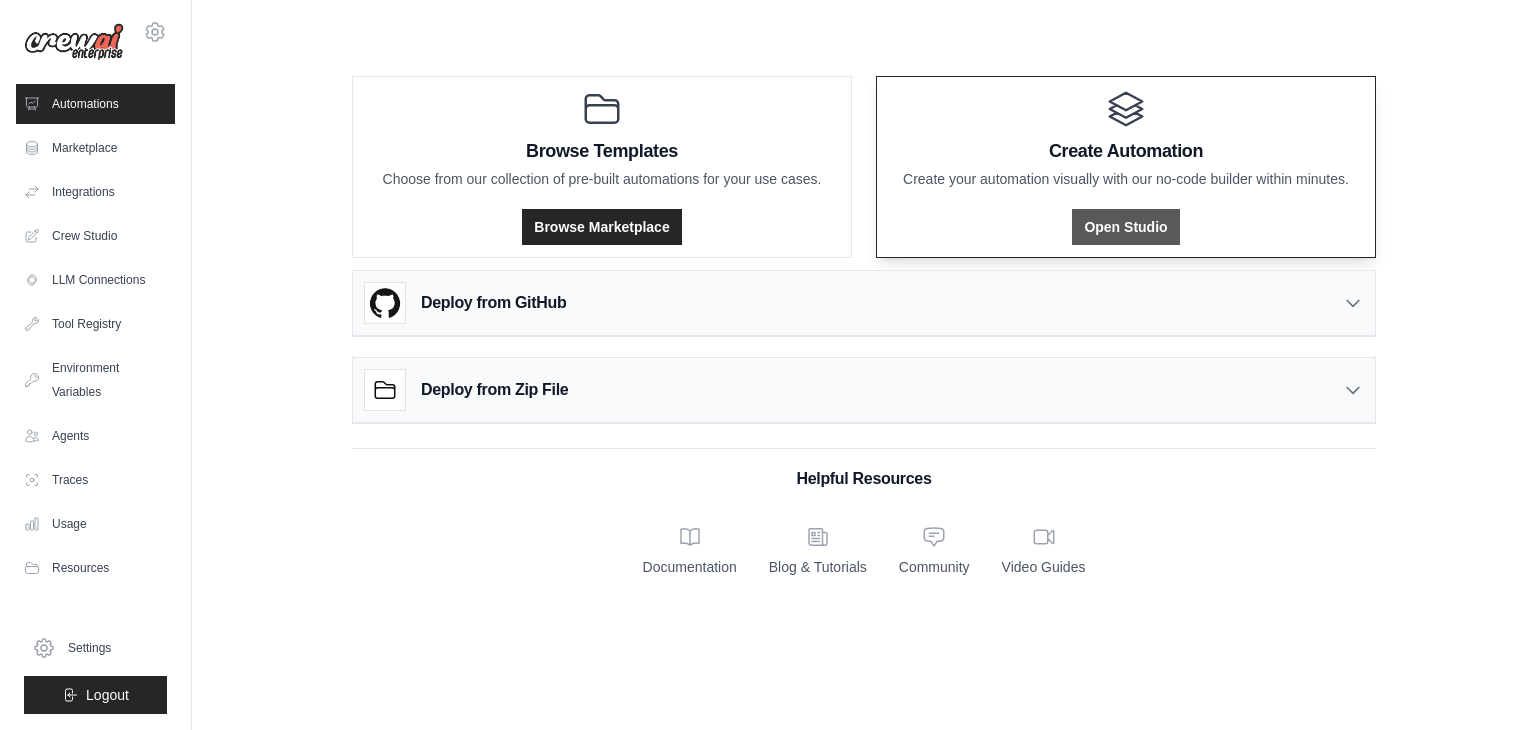 click on "Open Studio" at bounding box center [1125, 227] 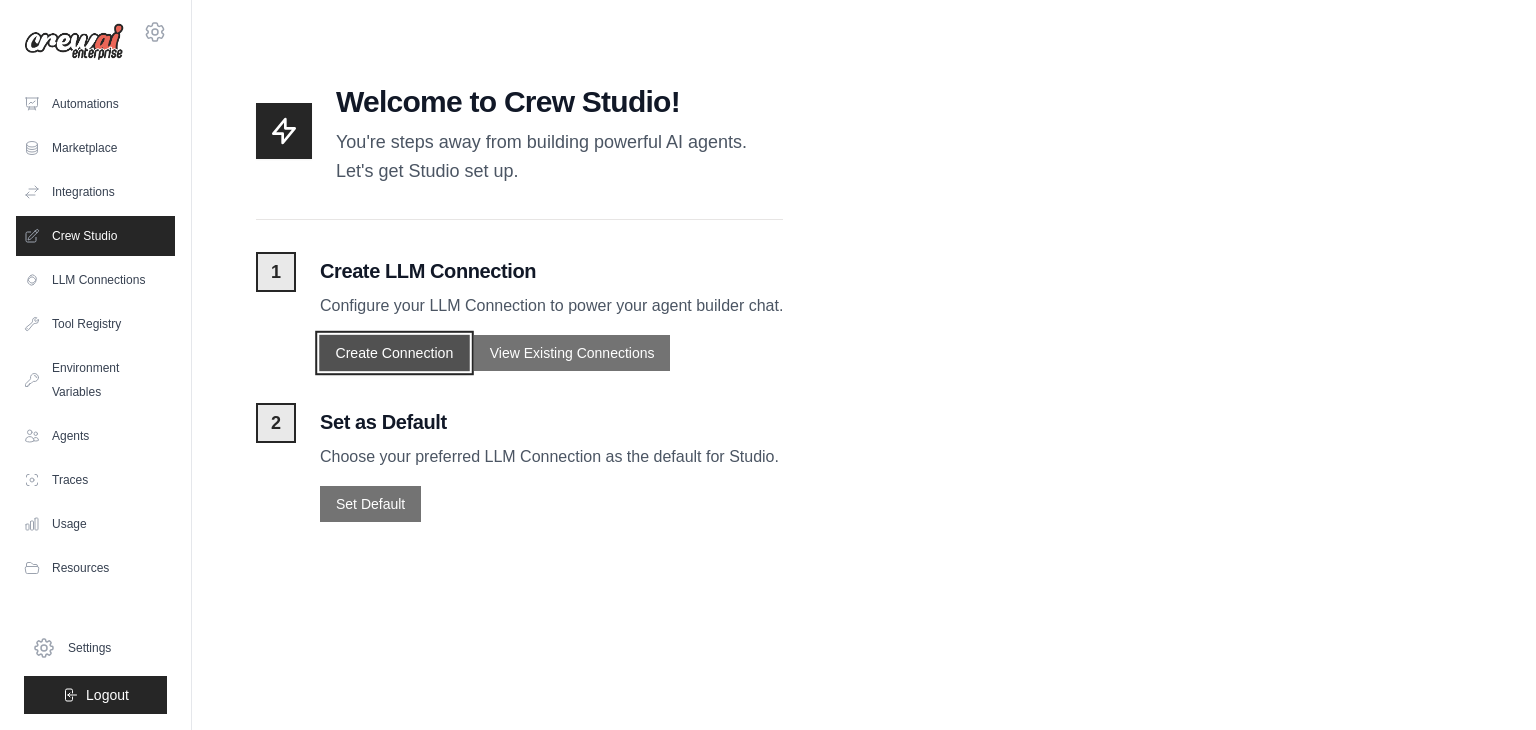 click on "Create Connection" at bounding box center [394, 352] 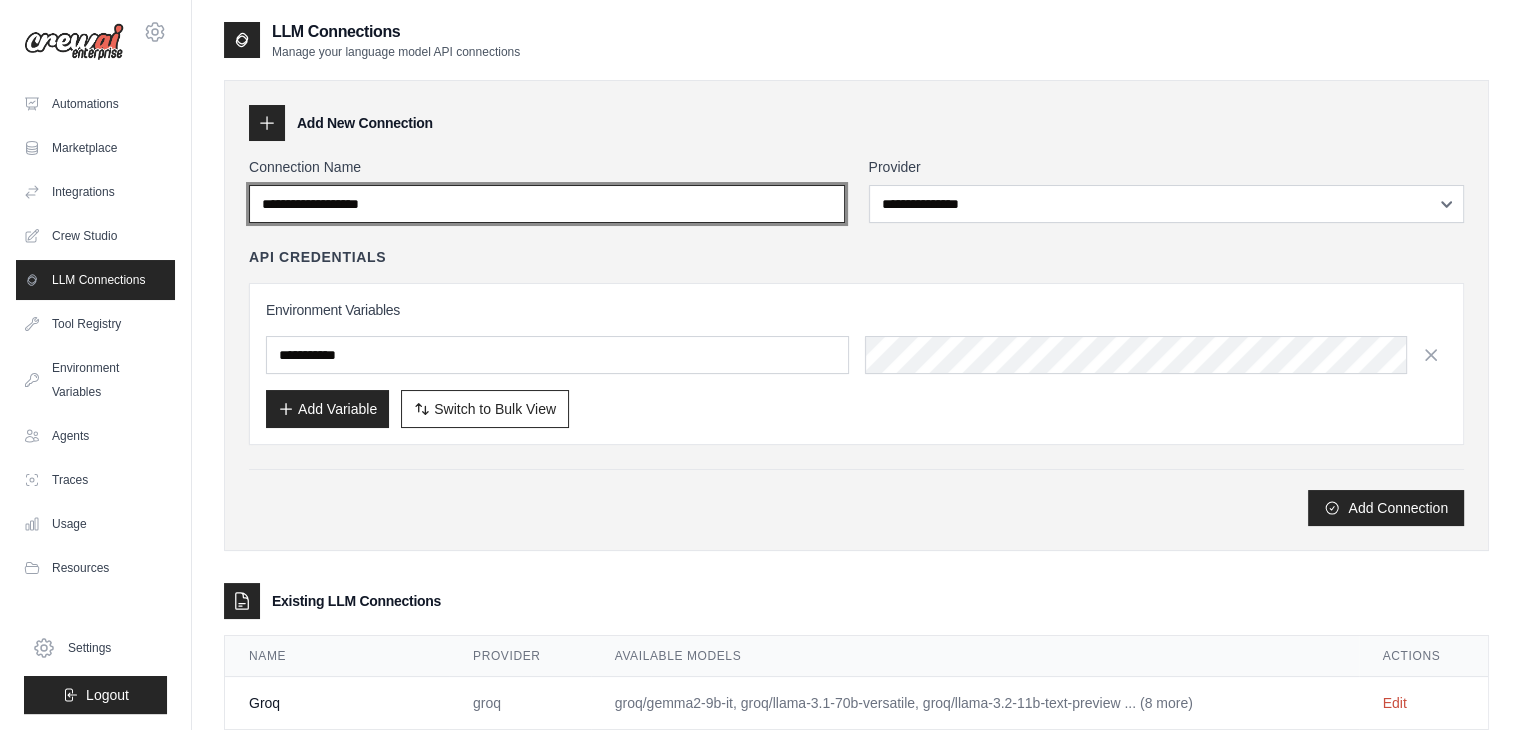 click on "Connection Name" at bounding box center [547, 204] 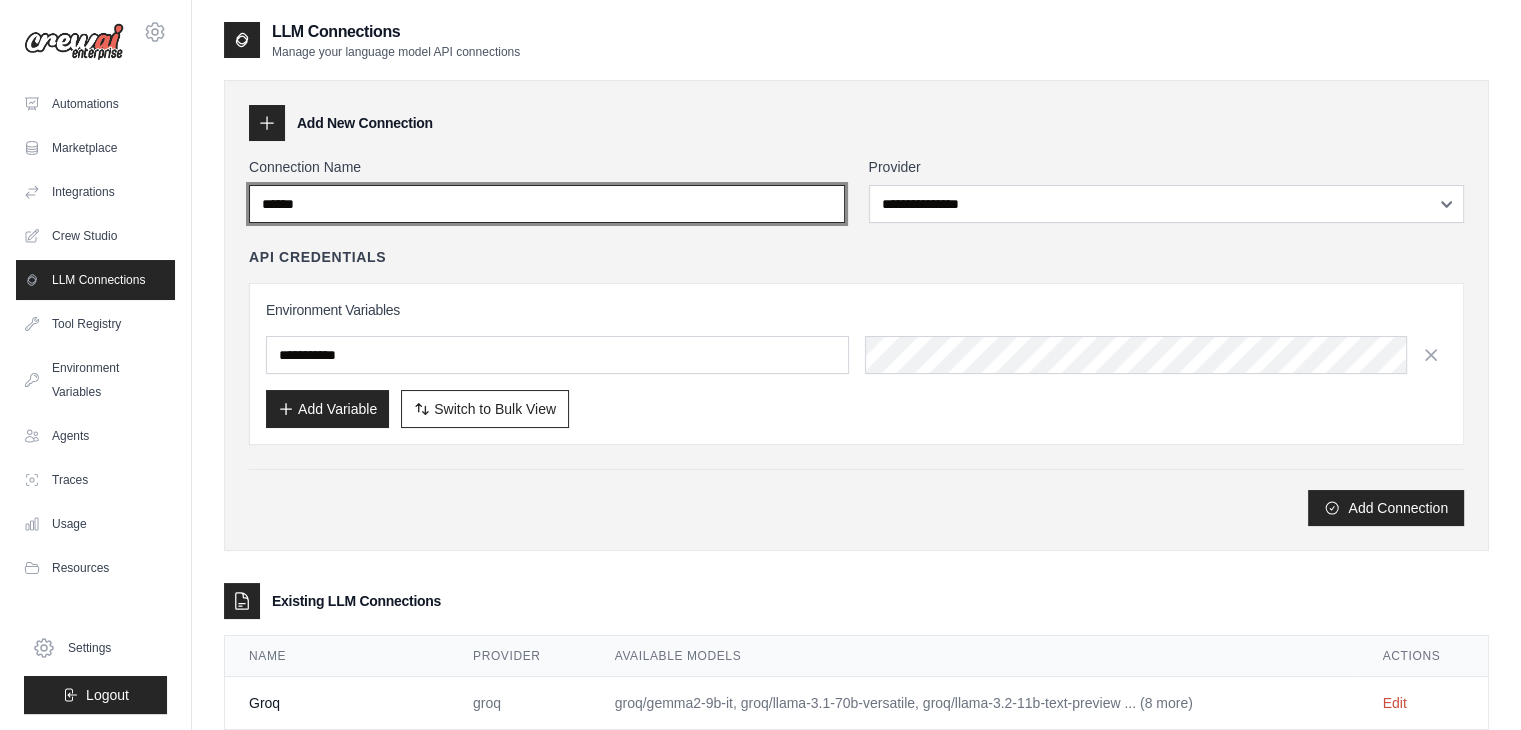 type on "******" 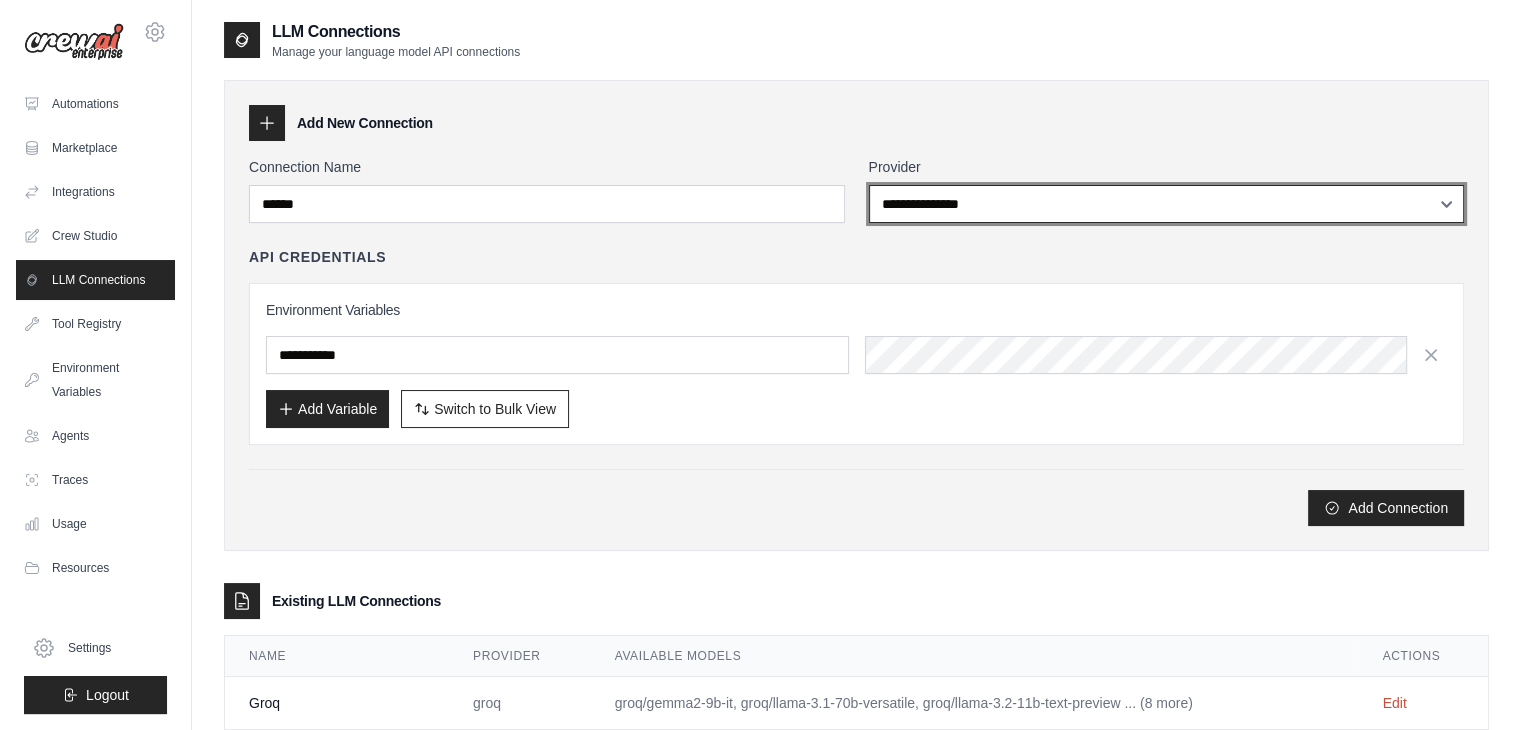 click on "**********" at bounding box center [1167, 204] 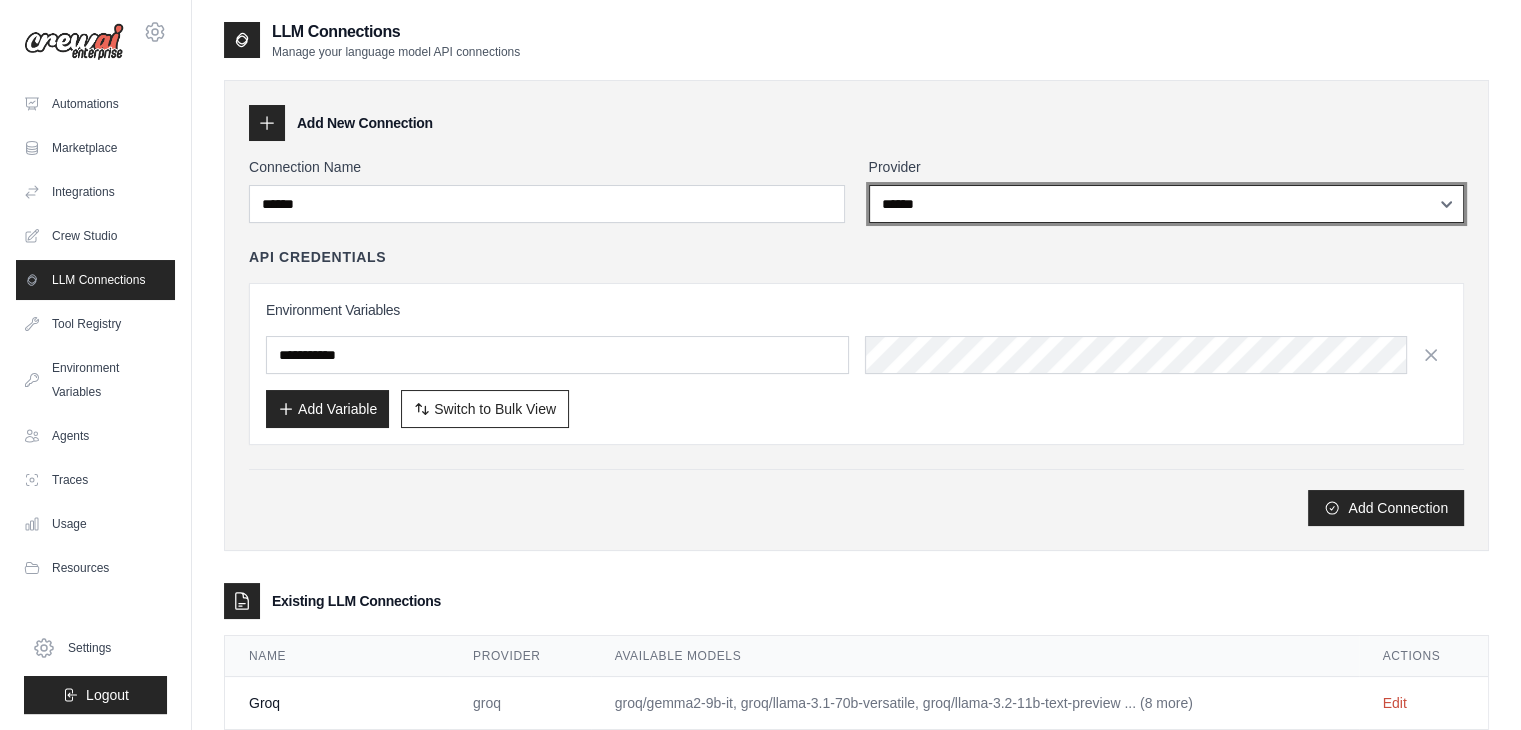 click on "**********" at bounding box center (1167, 204) 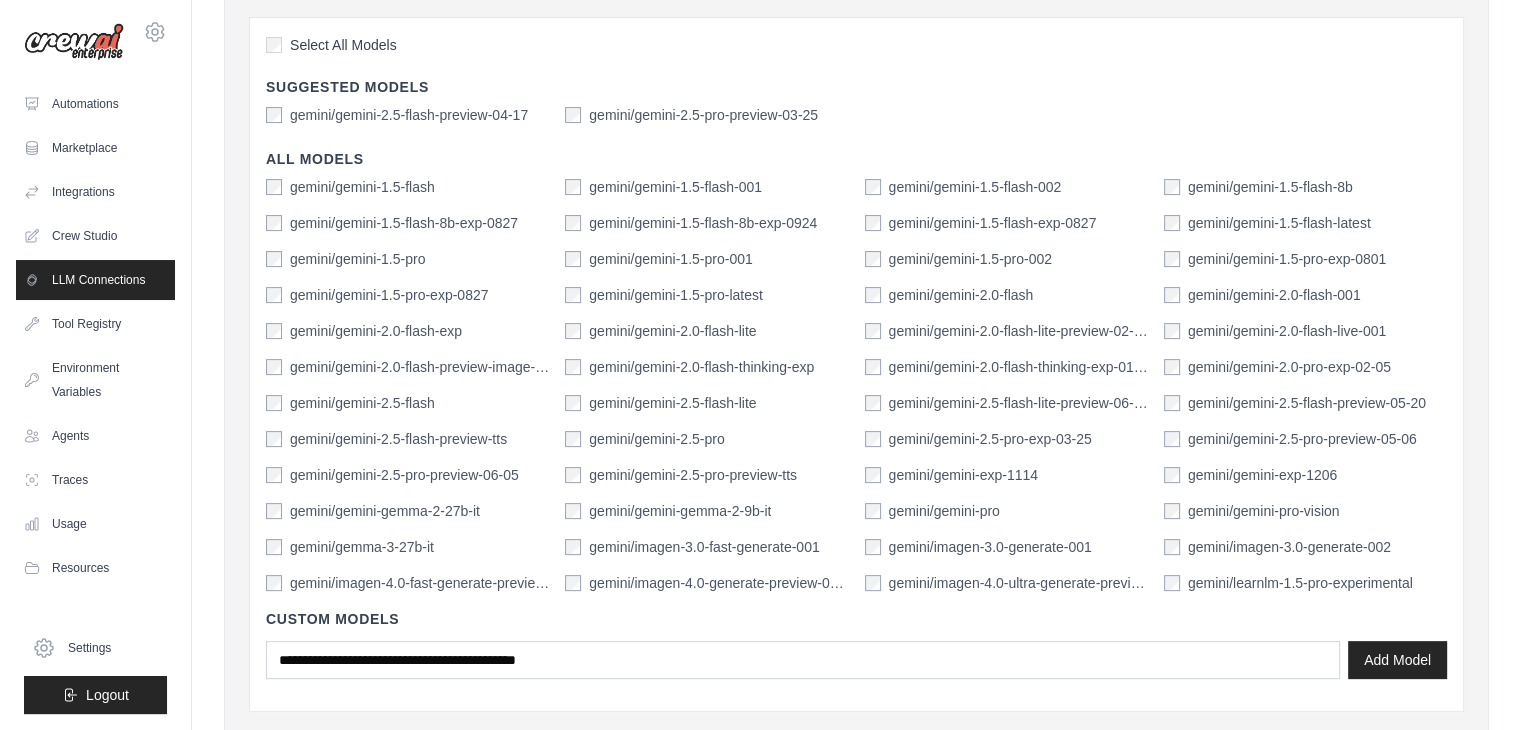scroll, scrollTop: 447, scrollLeft: 0, axis: vertical 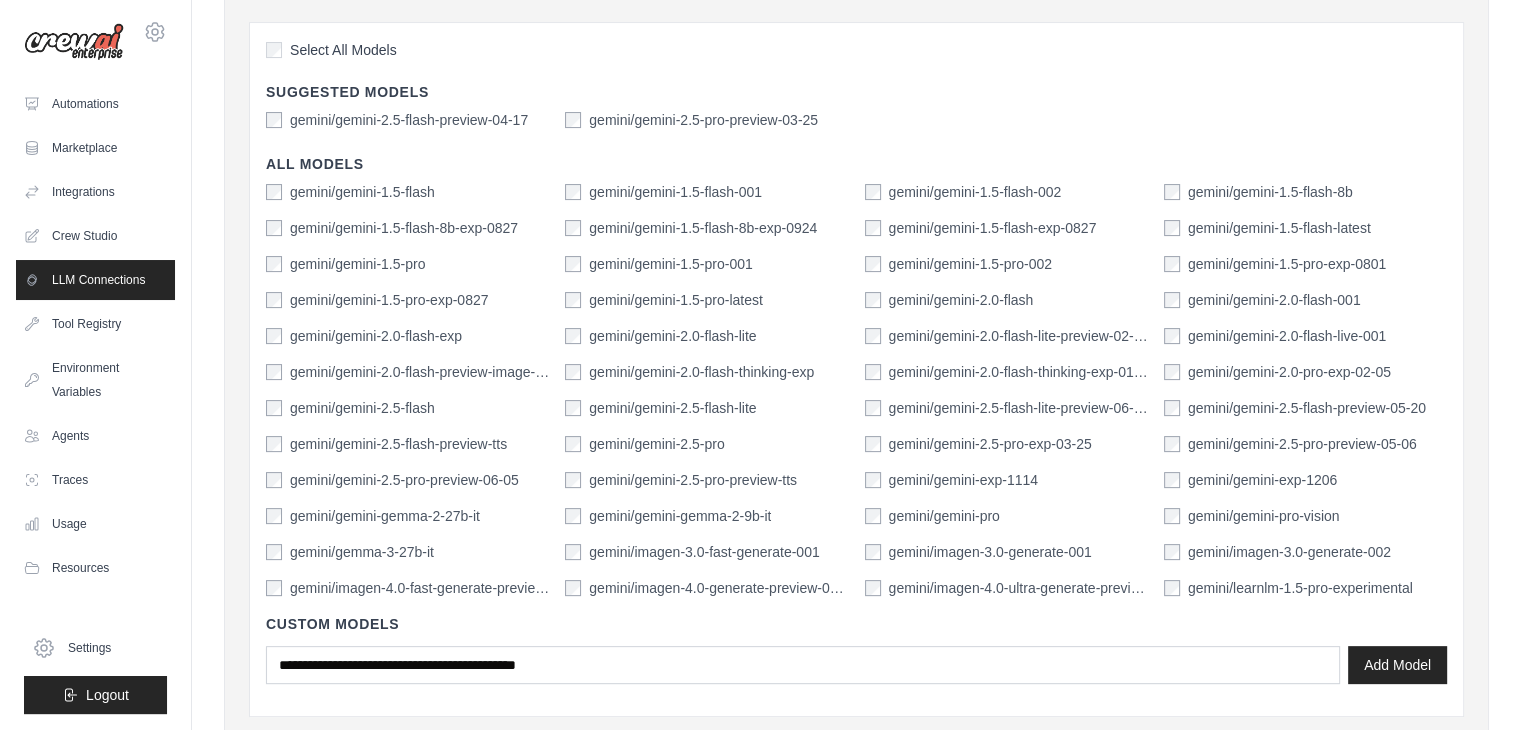 click on "gemini/gemini-2.0-flash-preview-image-generation" at bounding box center [407, 372] 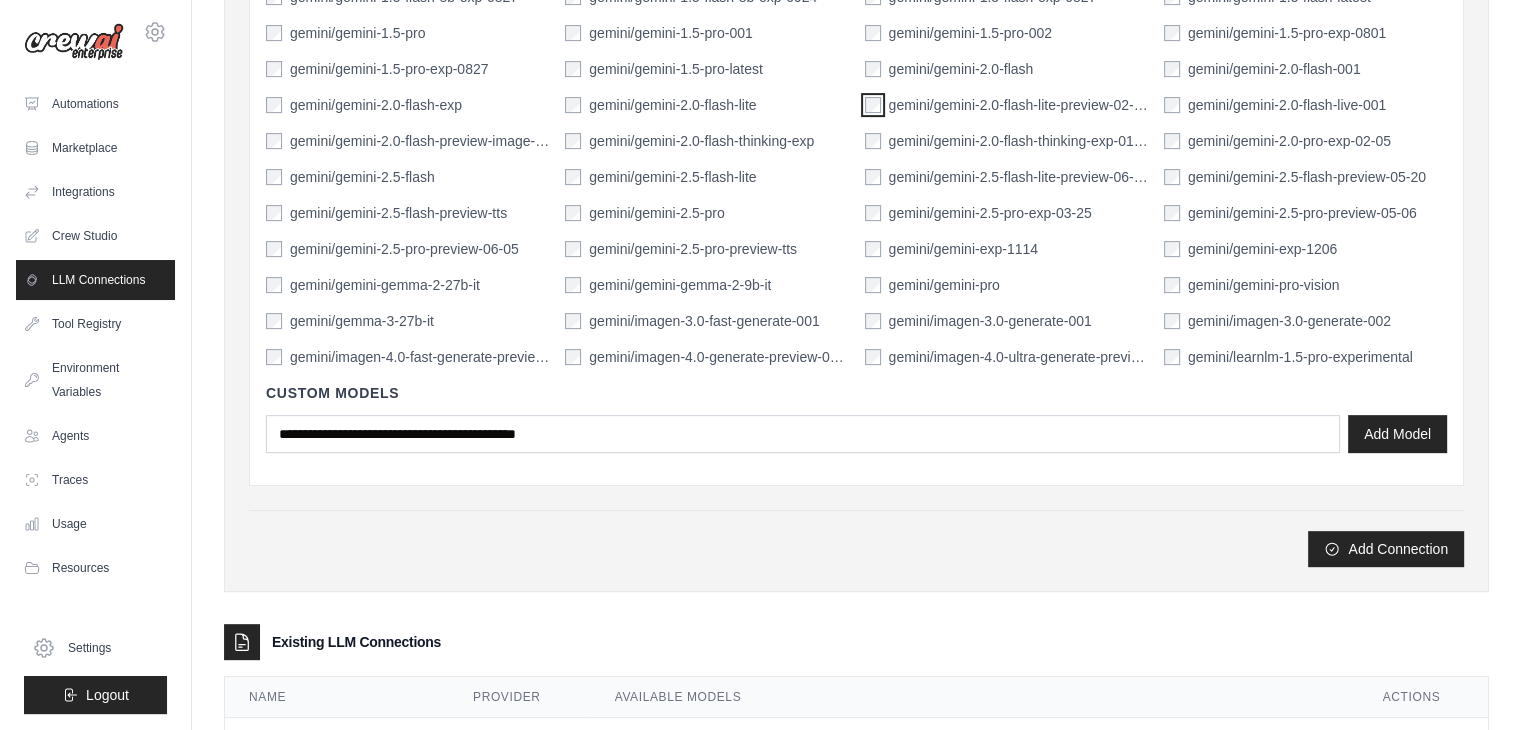 scroll, scrollTop: 676, scrollLeft: 0, axis: vertical 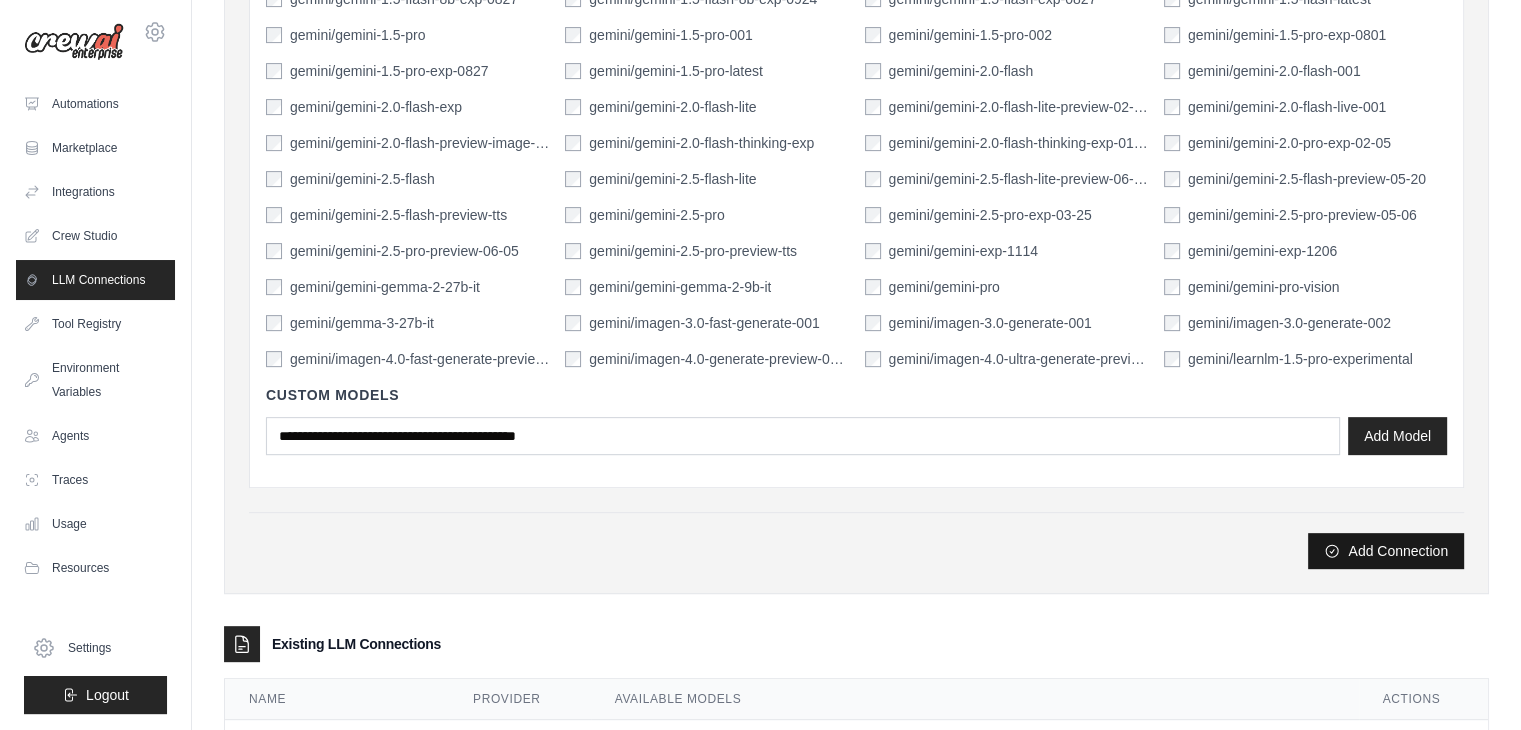 click on "Add Connection" at bounding box center (1386, 551) 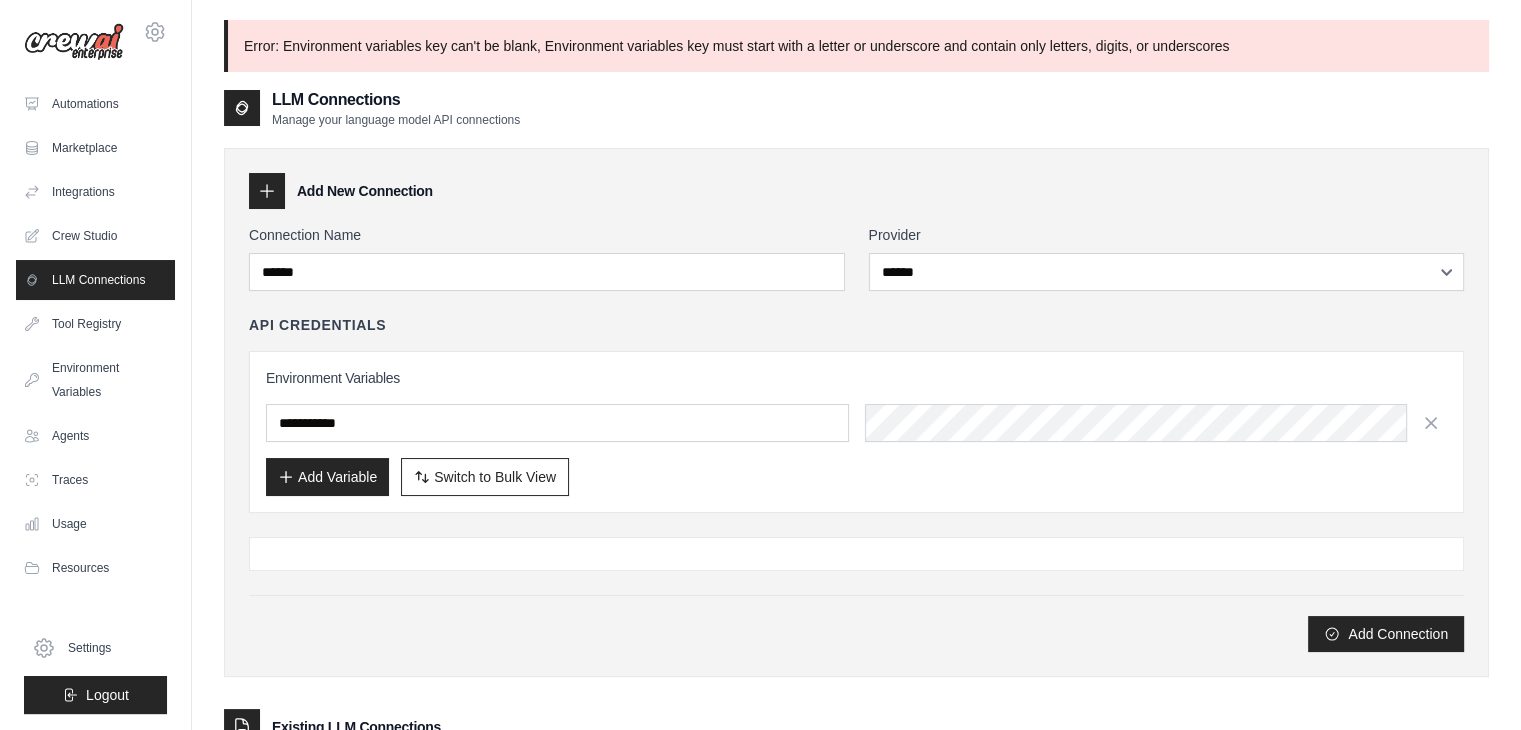 click on "Add Variable" at bounding box center (327, 477) 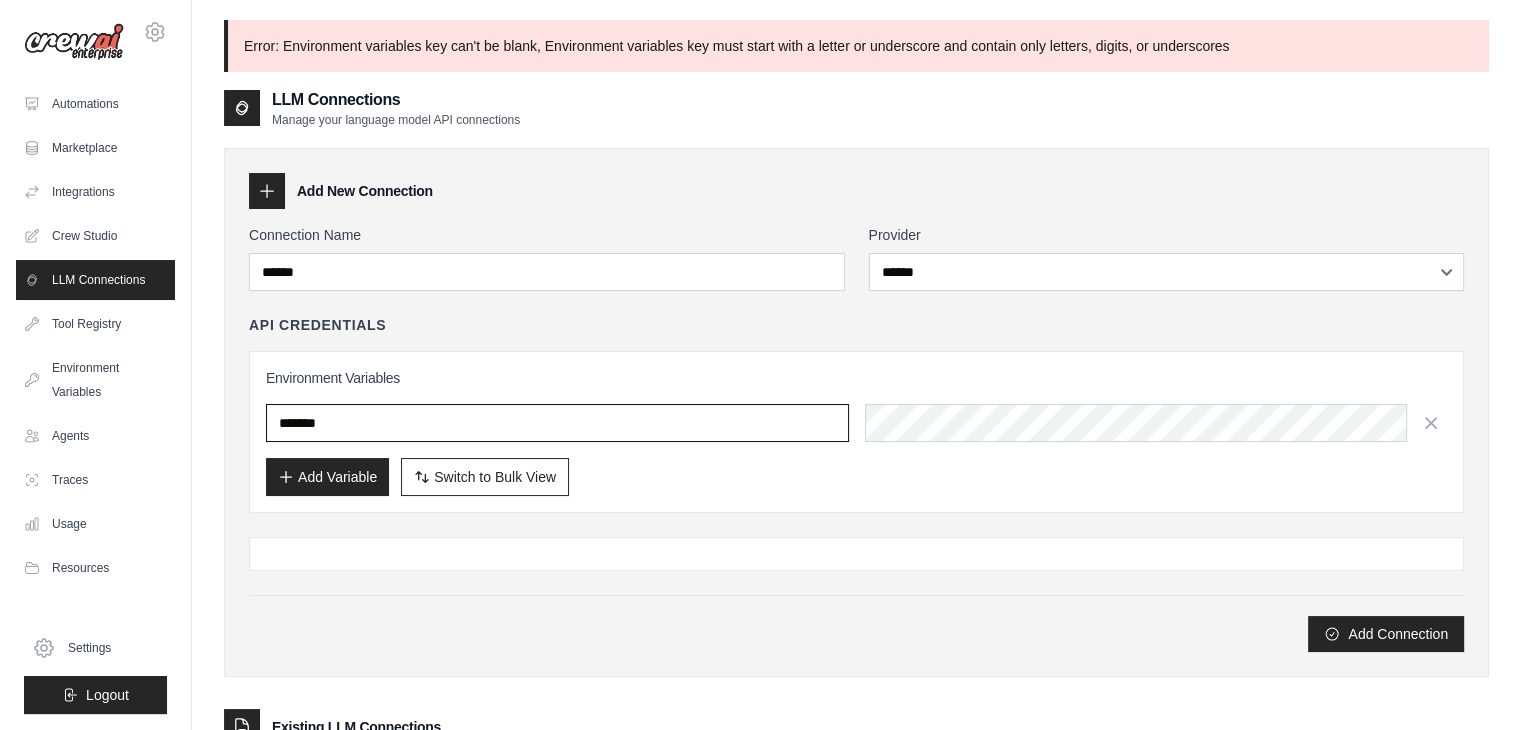 type on "******" 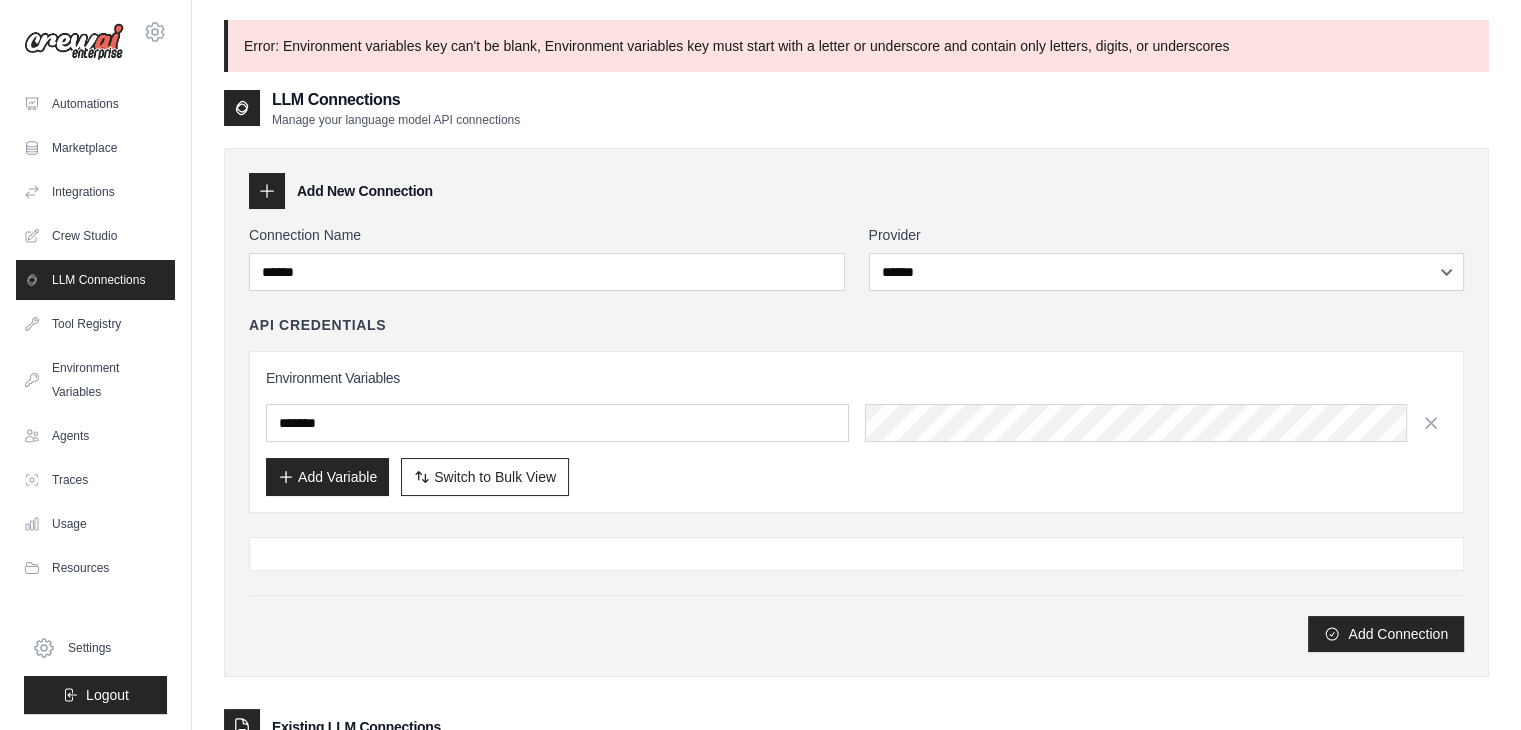 click on "Add Variable" at bounding box center [327, 477] 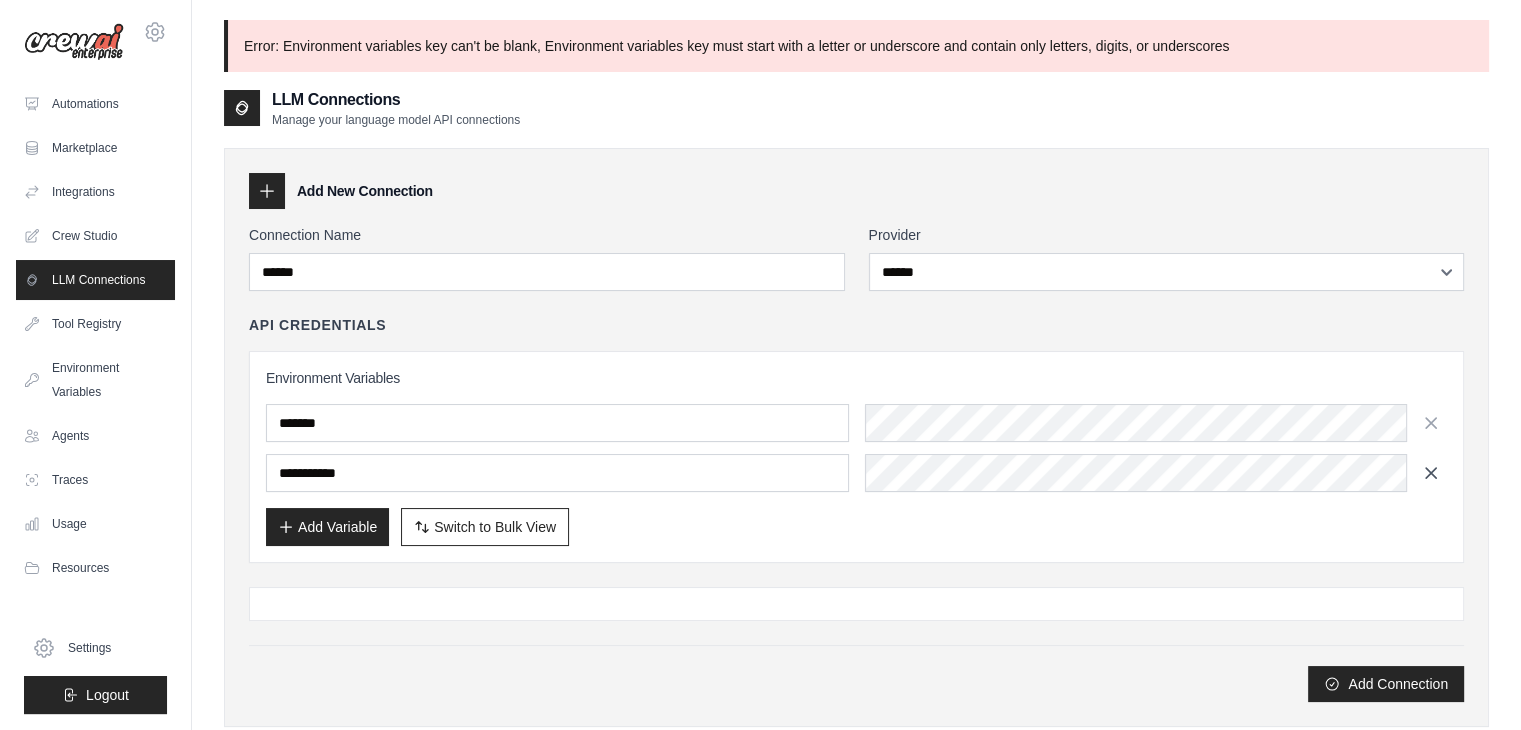 click 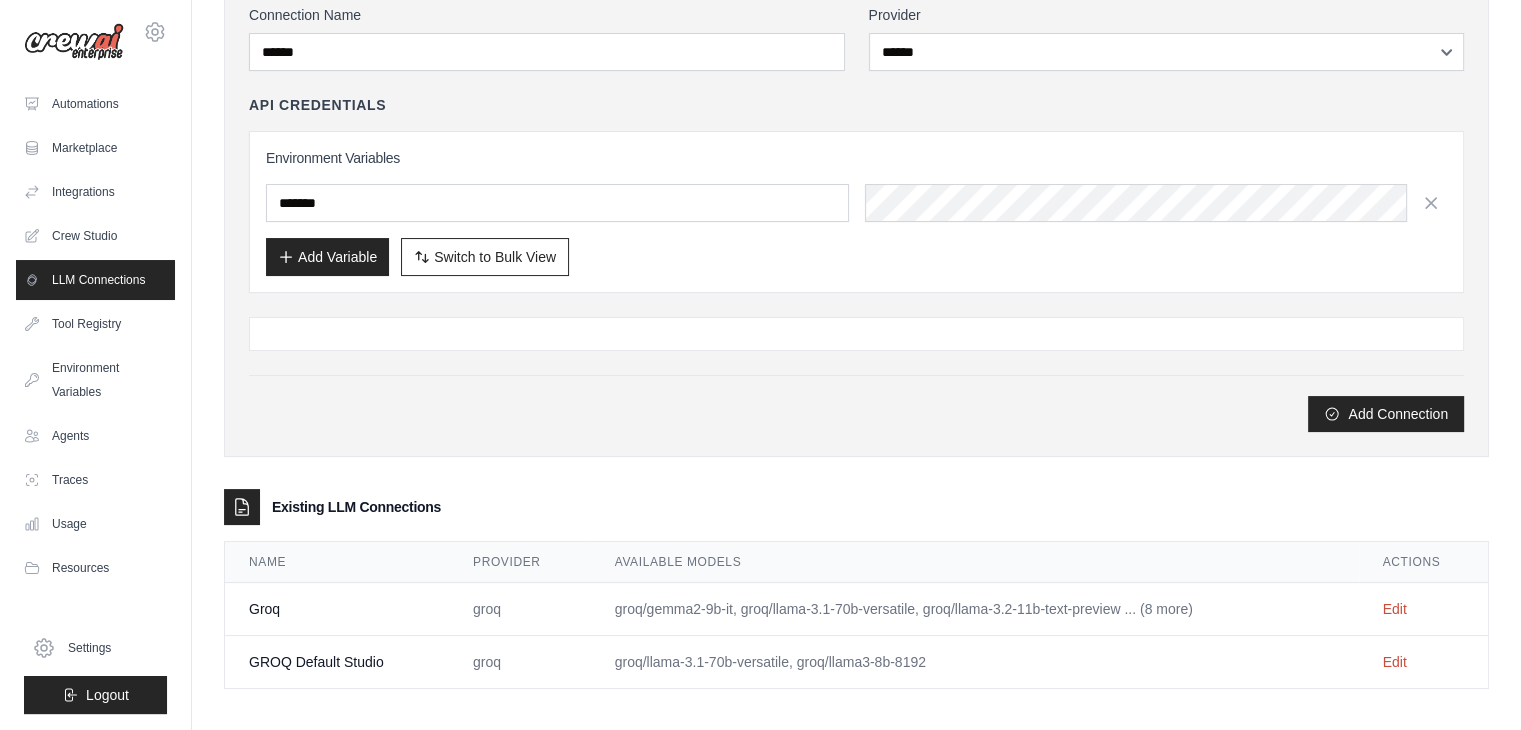 scroll, scrollTop: 228, scrollLeft: 0, axis: vertical 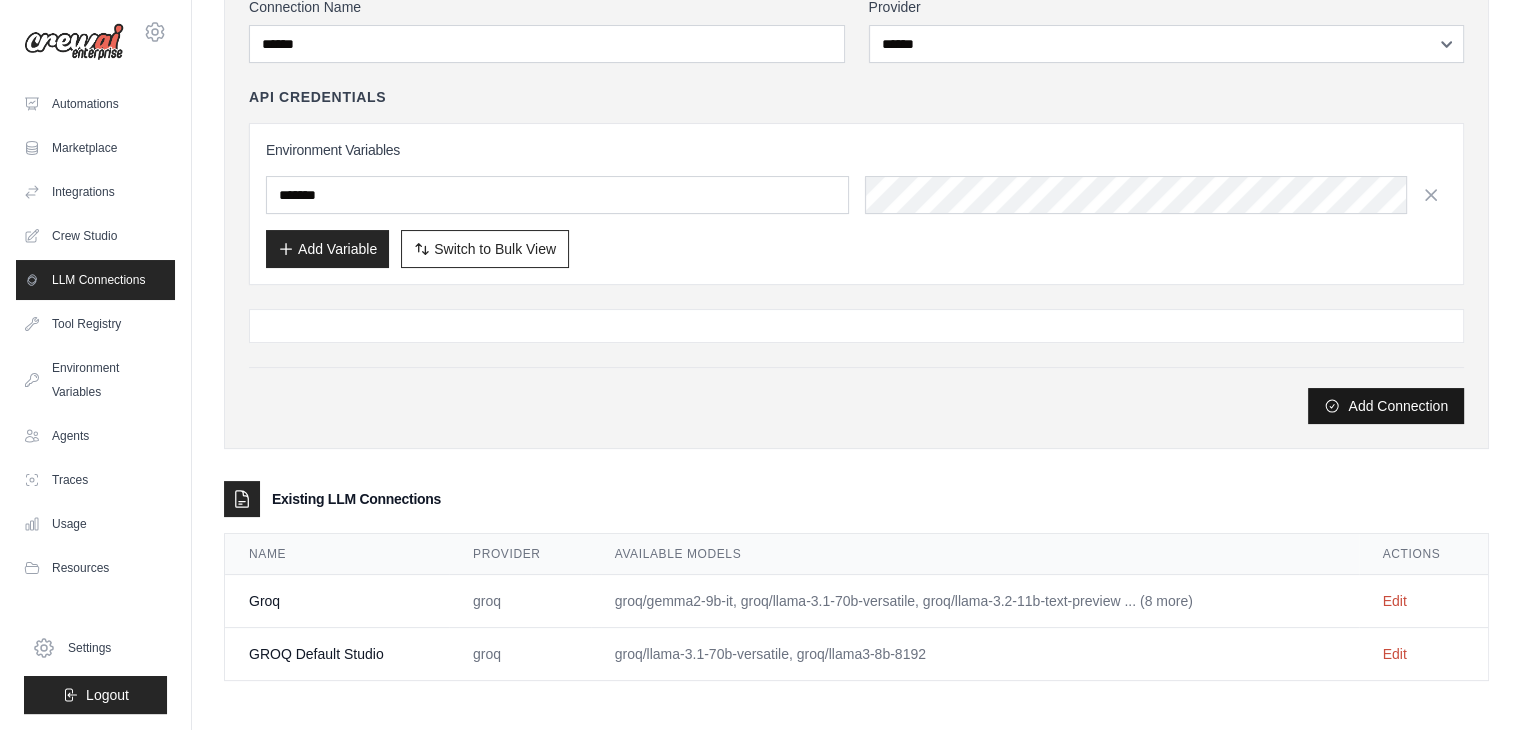 click on "Add Connection" at bounding box center (1386, 406) 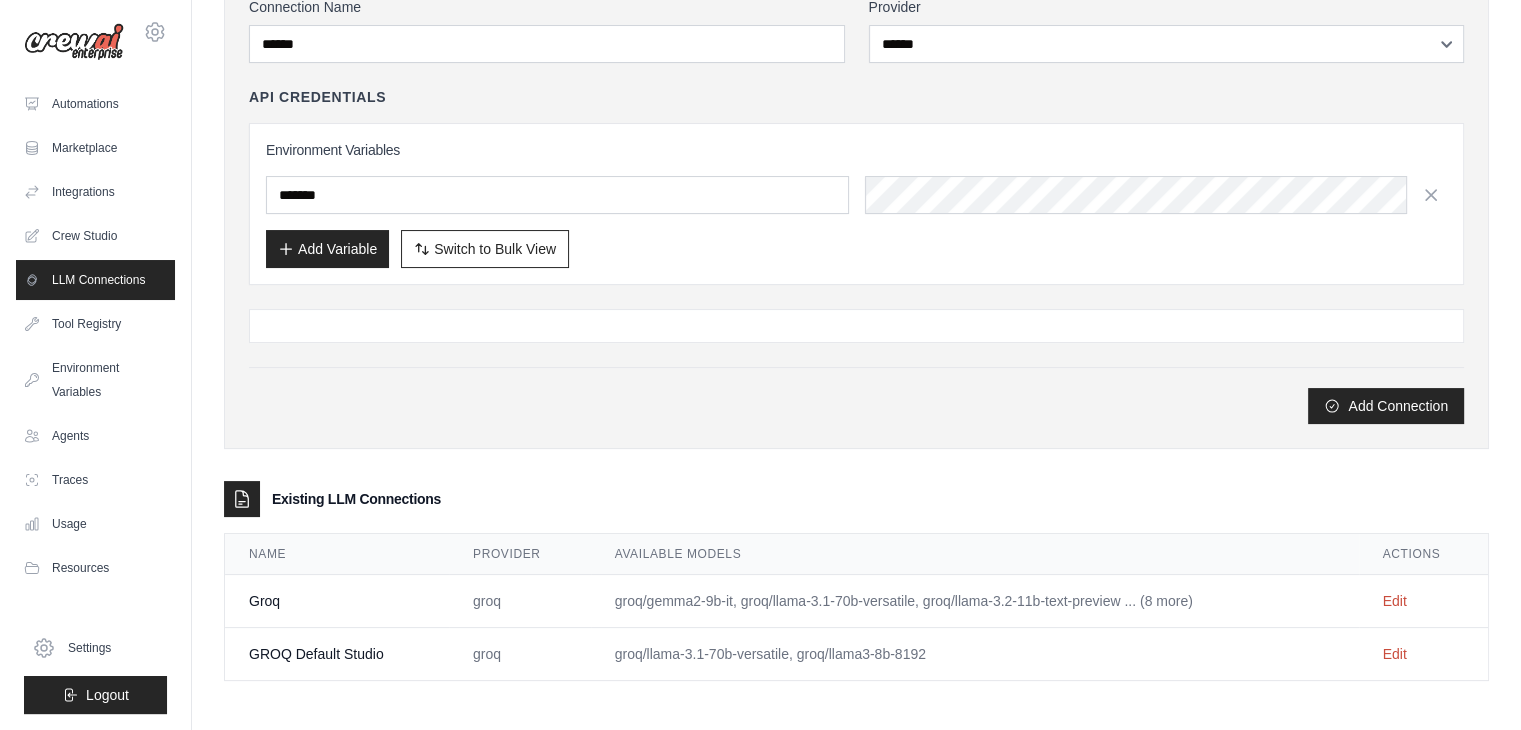 click at bounding box center [856, 326] 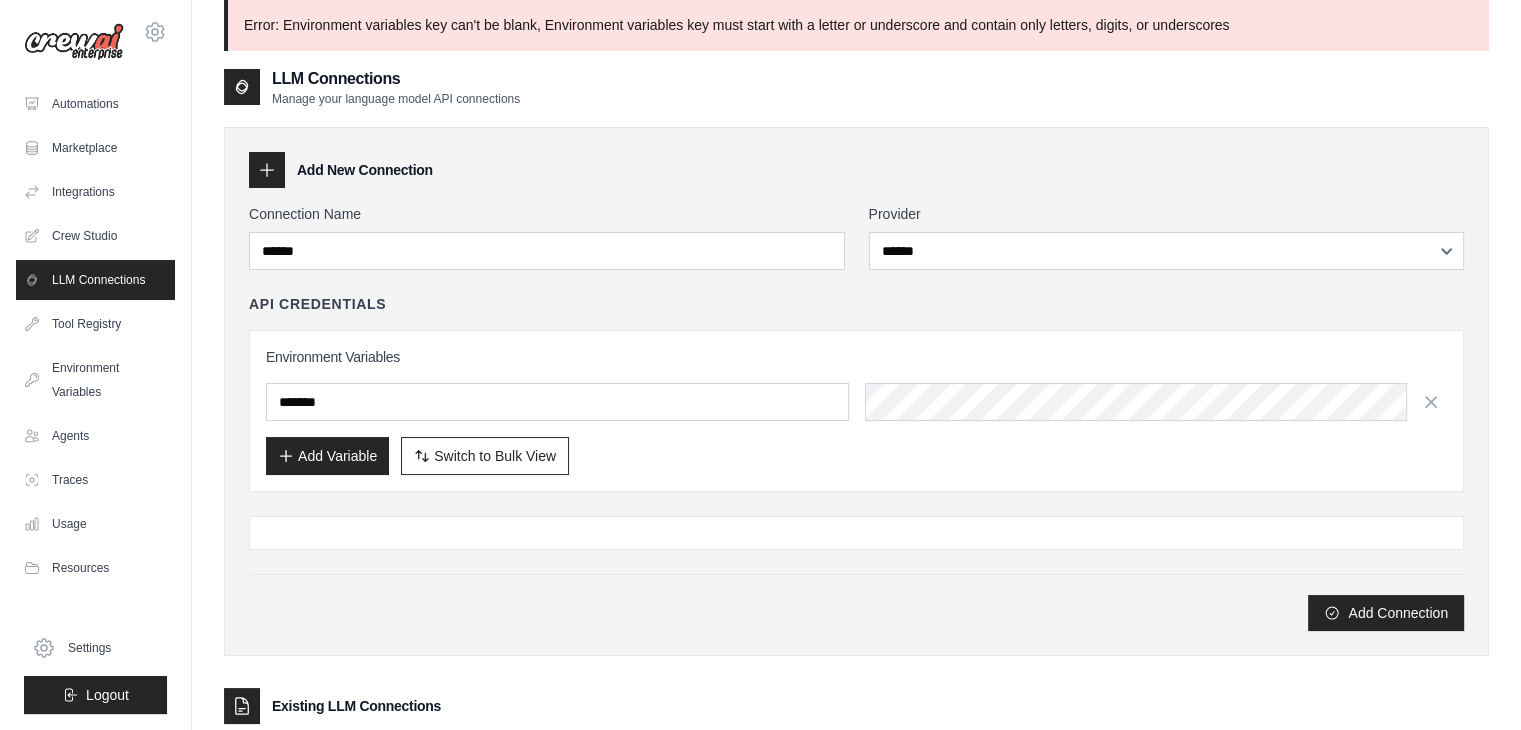 scroll, scrollTop: 0, scrollLeft: 0, axis: both 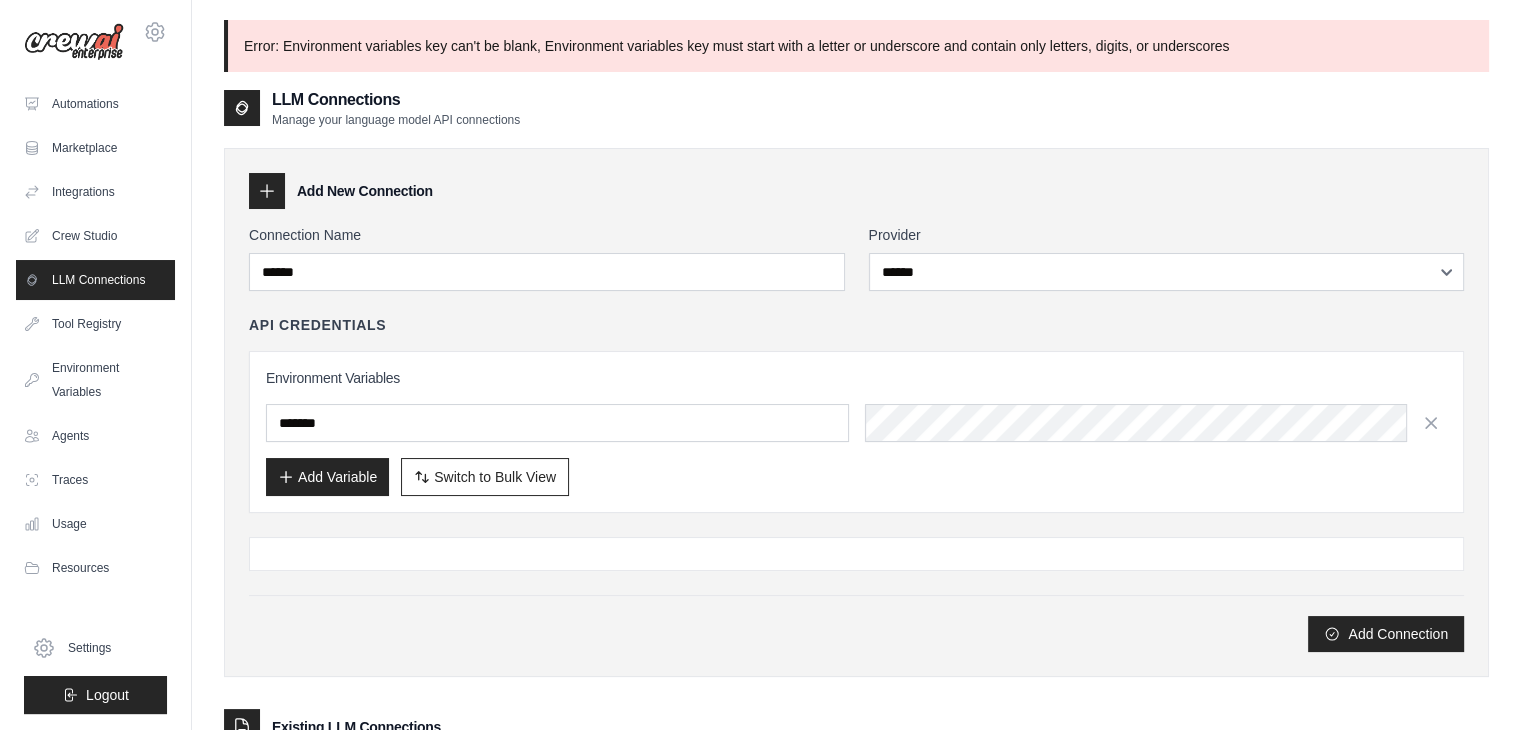 click on "LLM Connections" at bounding box center (95, 280) 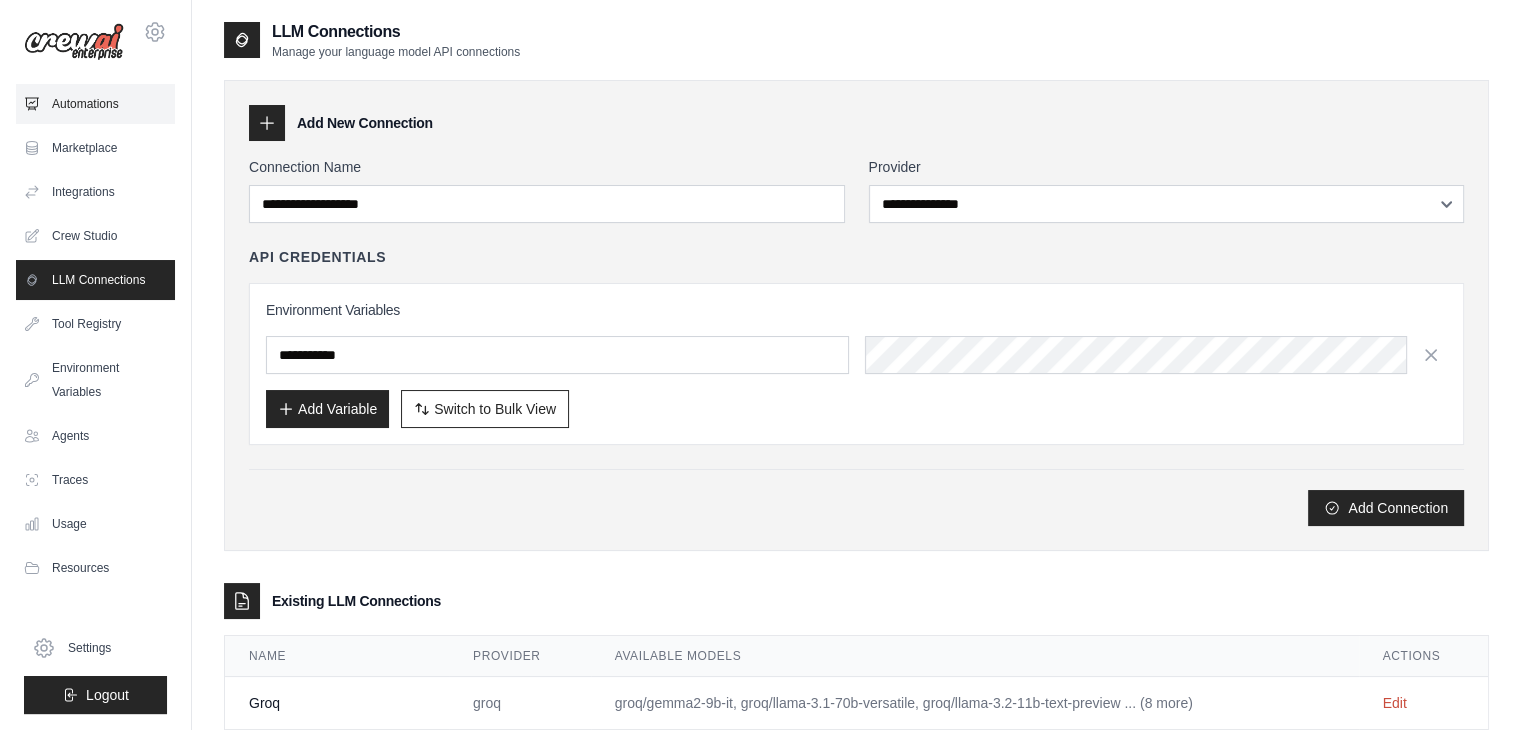 click on "Automations" at bounding box center [95, 104] 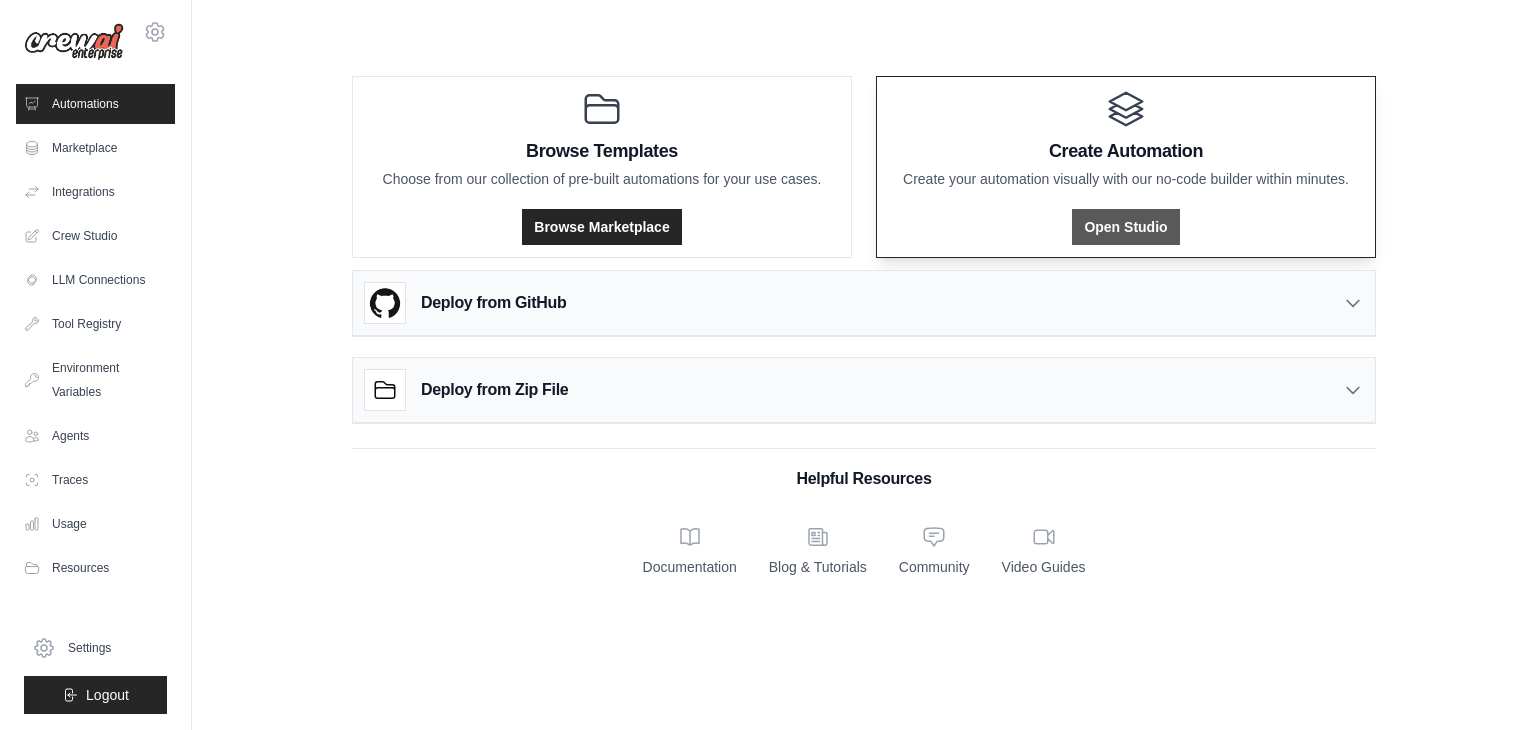 click on "Open Studio" at bounding box center [1125, 227] 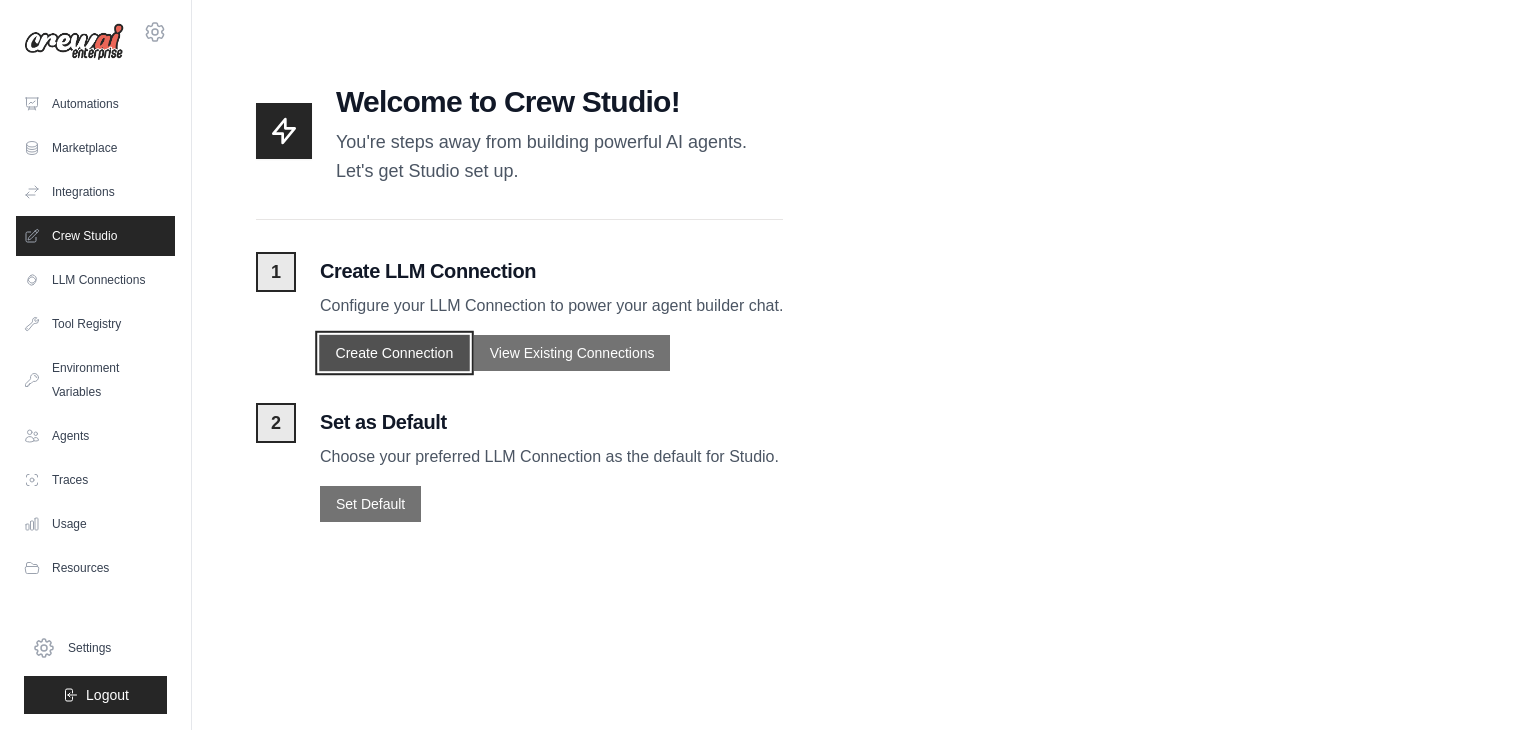 click on "Create Connection" at bounding box center (394, 352) 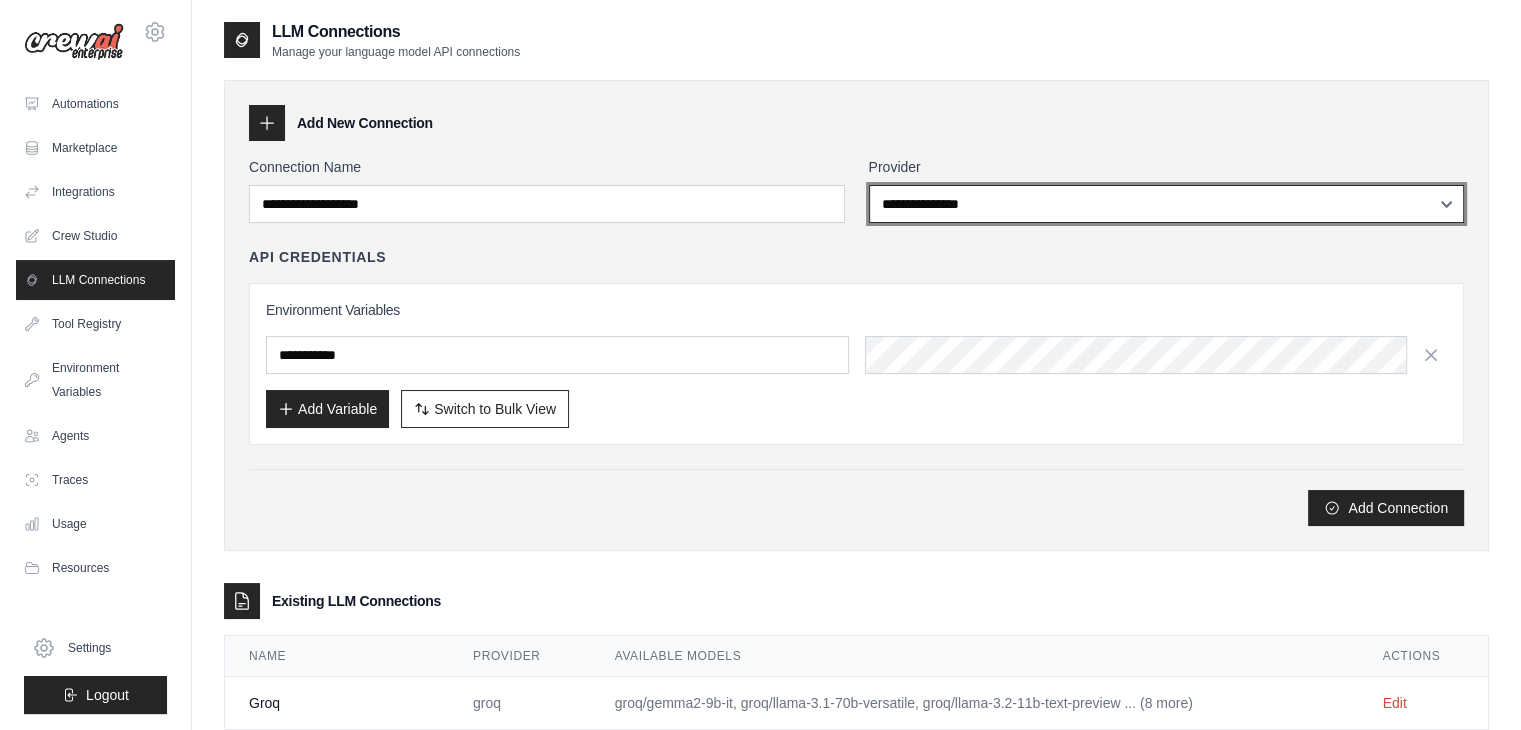 click on "**********" at bounding box center (1167, 204) 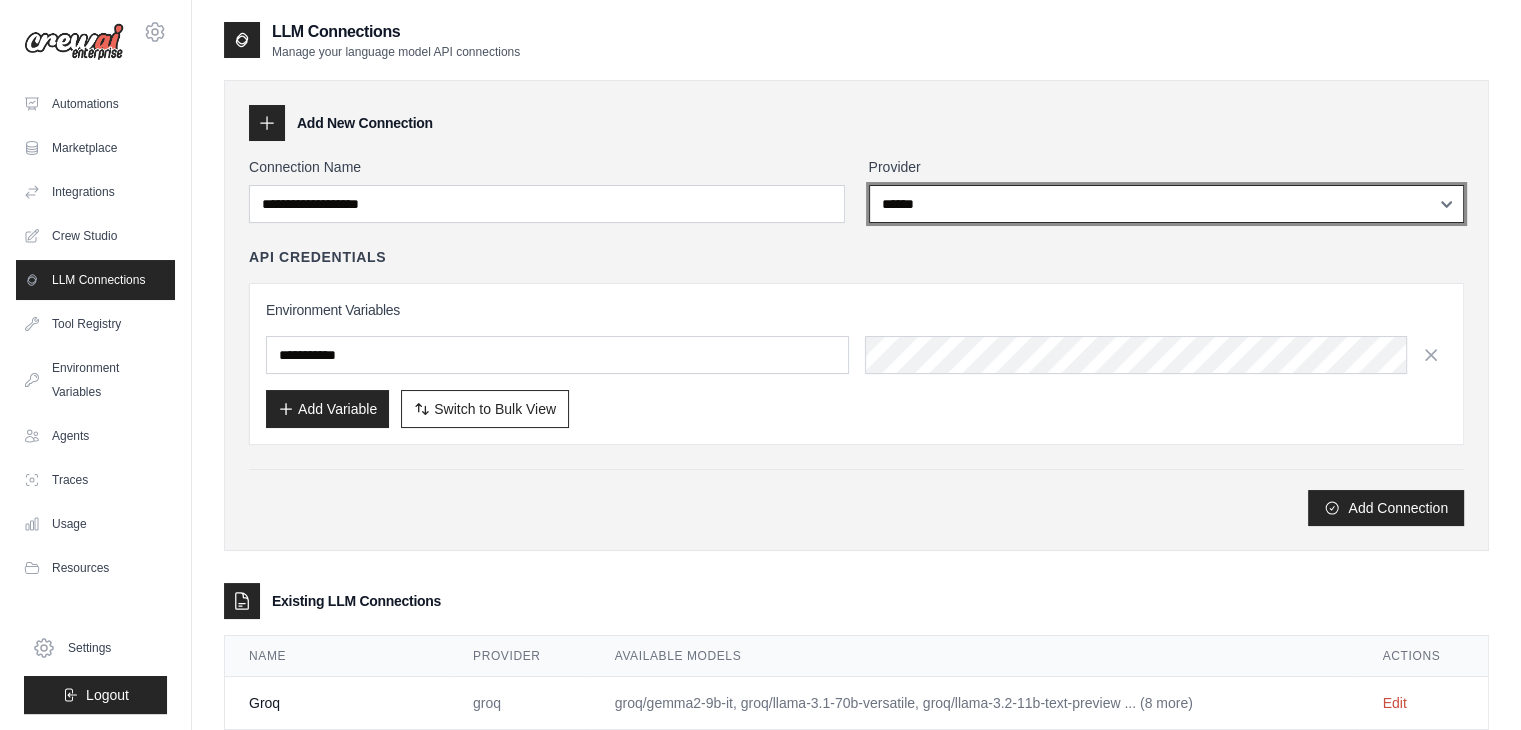 click on "**********" at bounding box center (1167, 204) 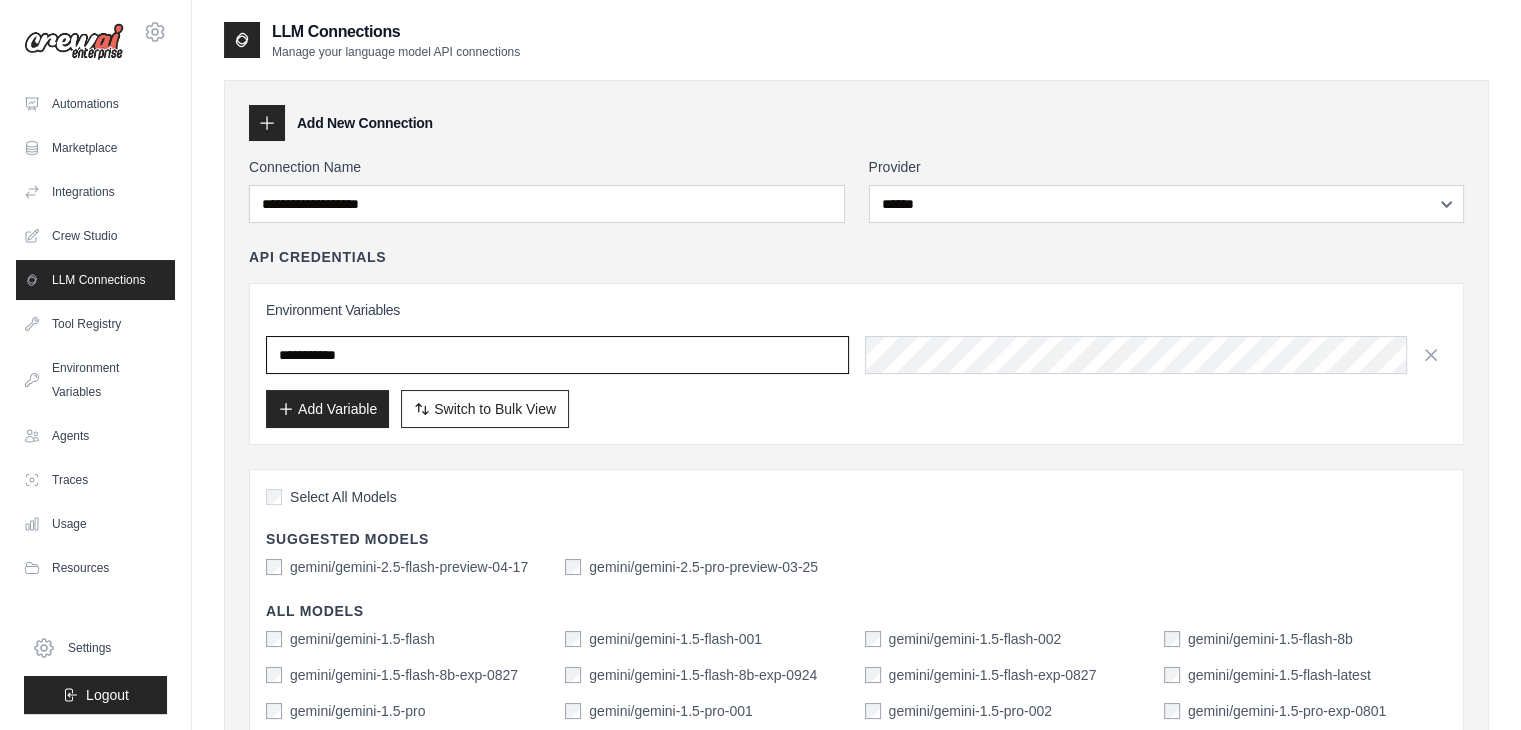click at bounding box center (557, 355) 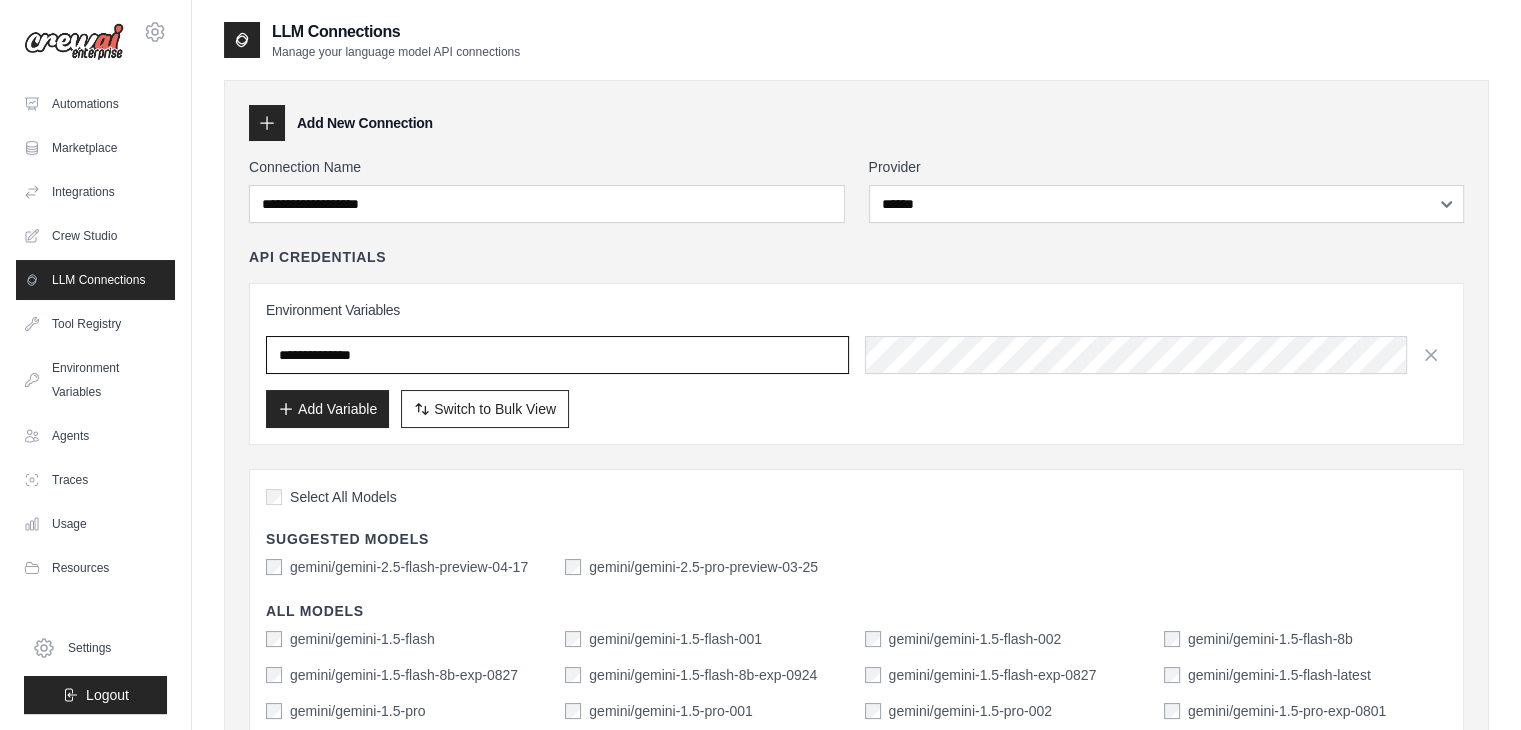 type on "**********" 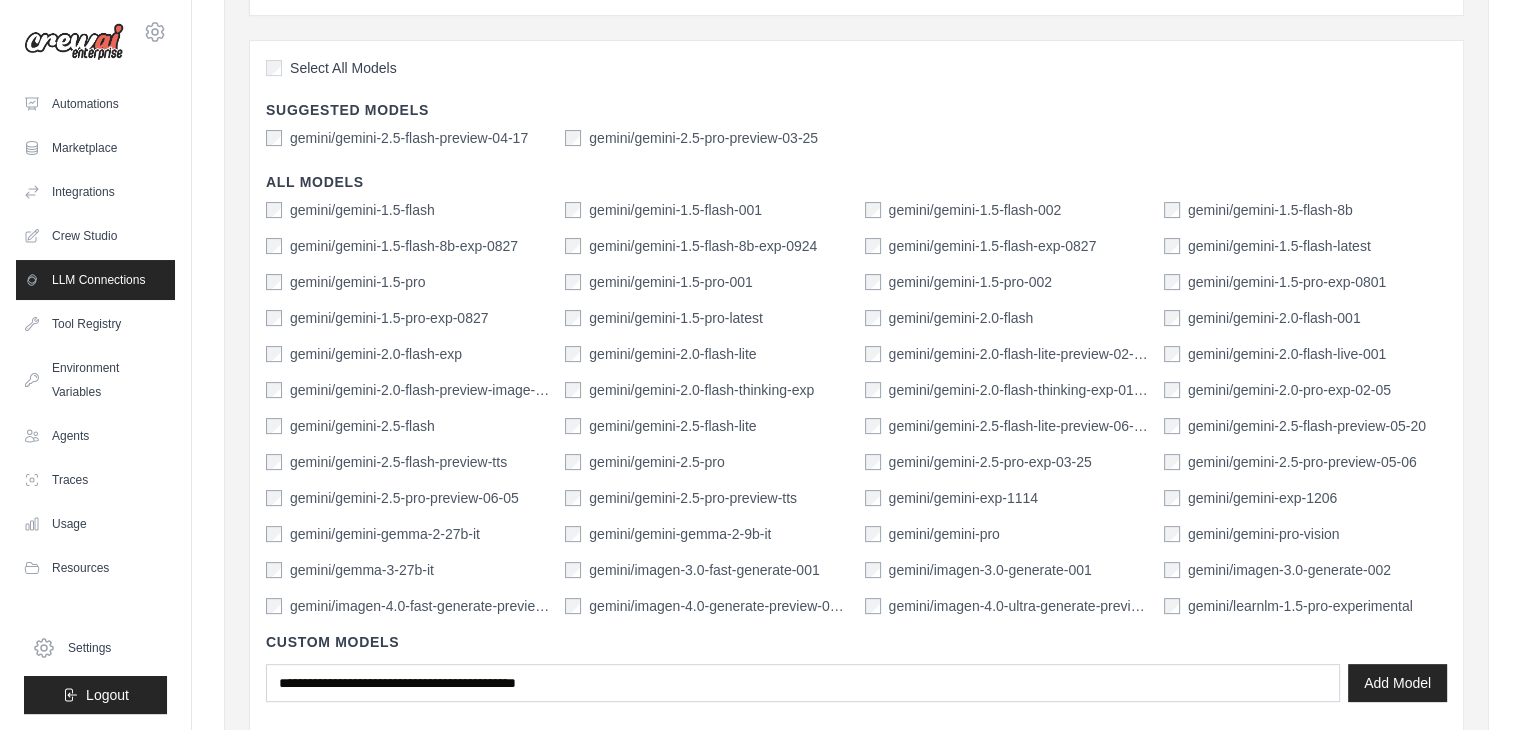 scroll, scrollTop: 435, scrollLeft: 0, axis: vertical 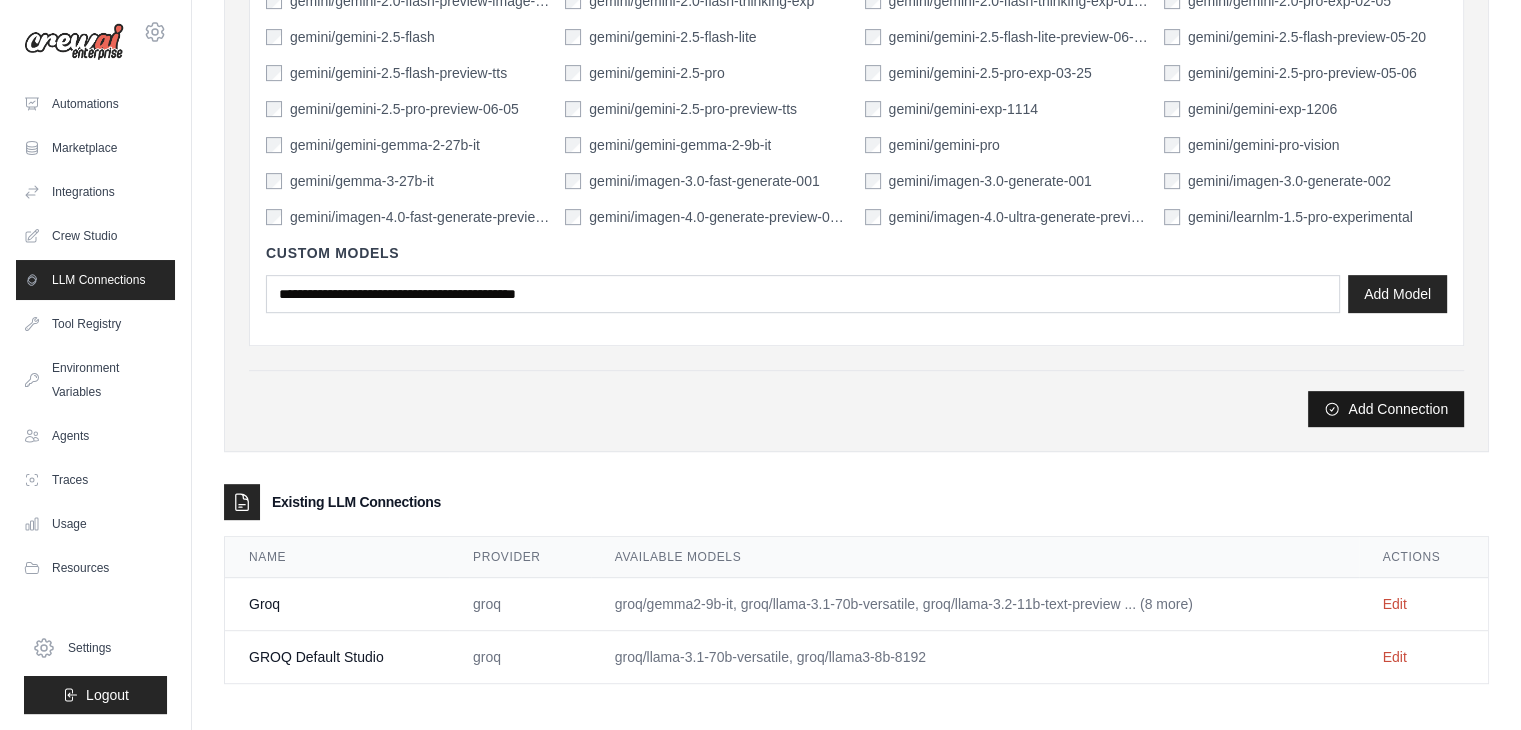 click on "Add Connection" at bounding box center [1386, 409] 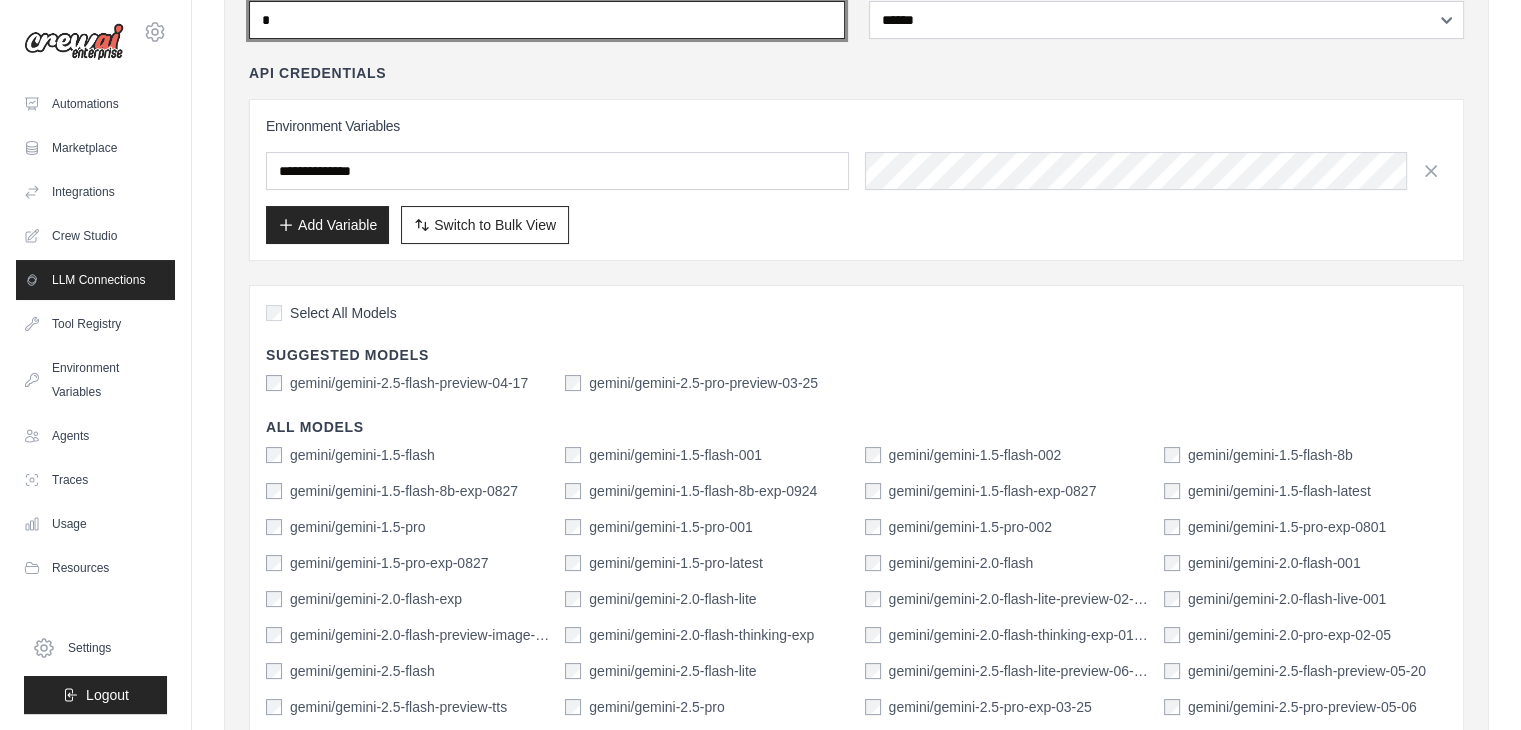 type on "******" 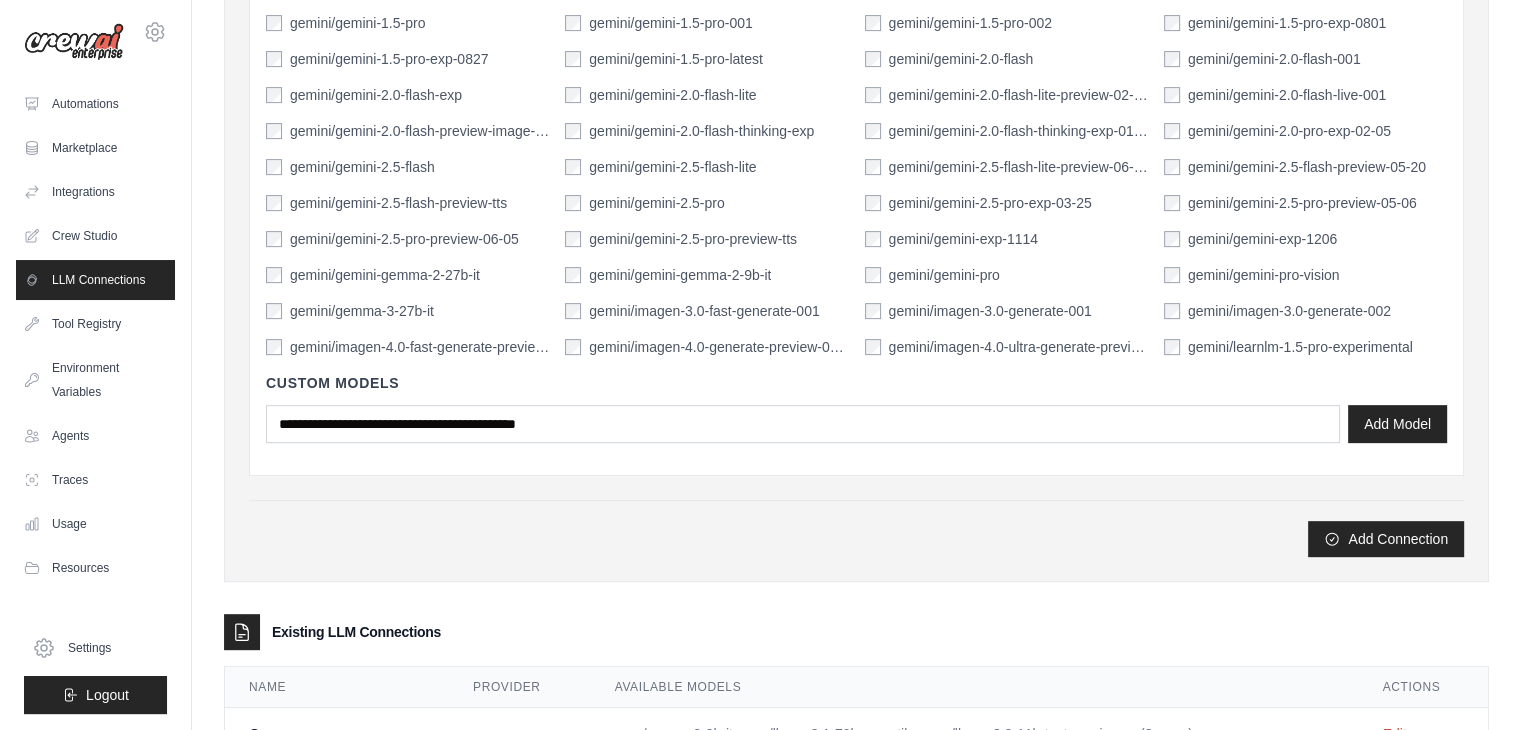scroll, scrollTop: 689, scrollLeft: 0, axis: vertical 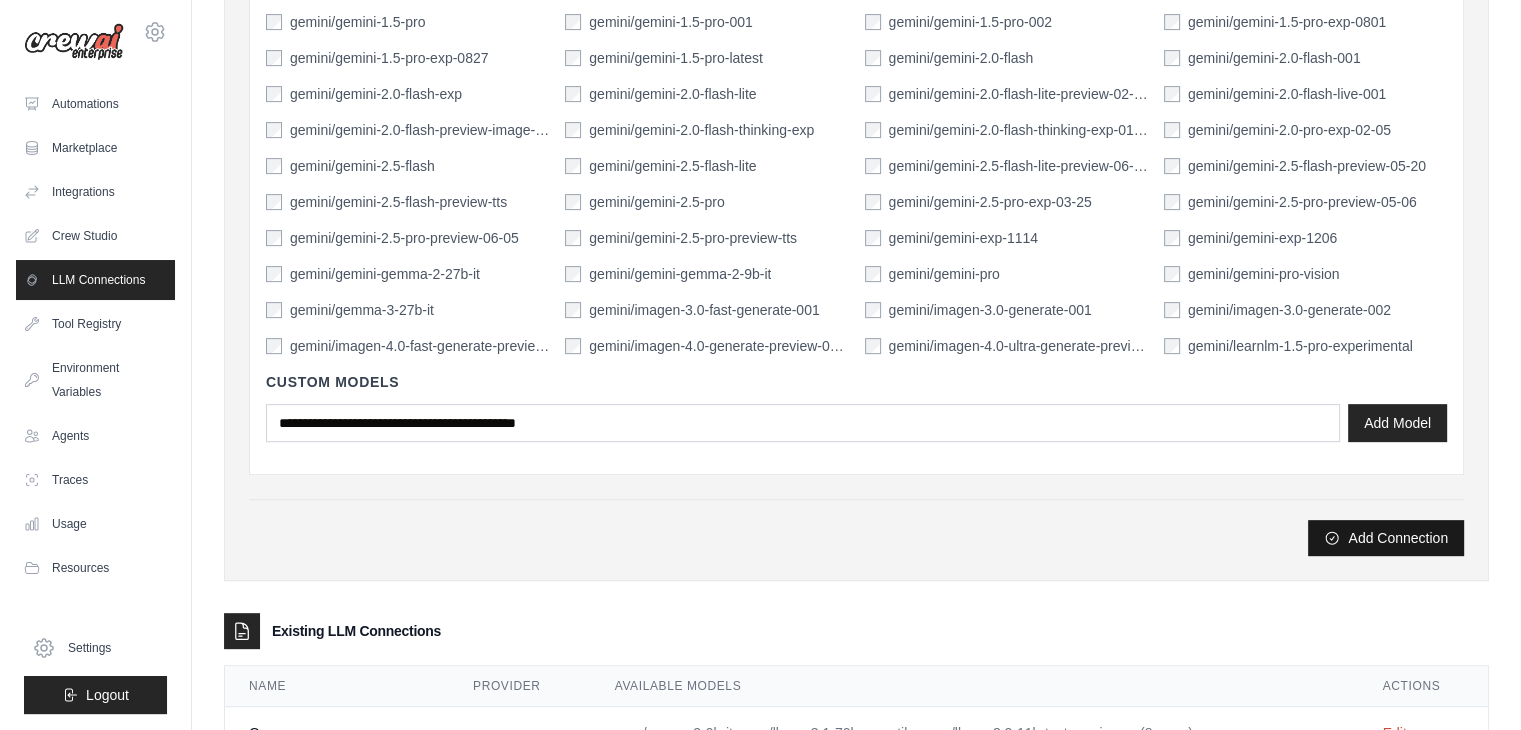 click on "Add Connection" at bounding box center (1386, 538) 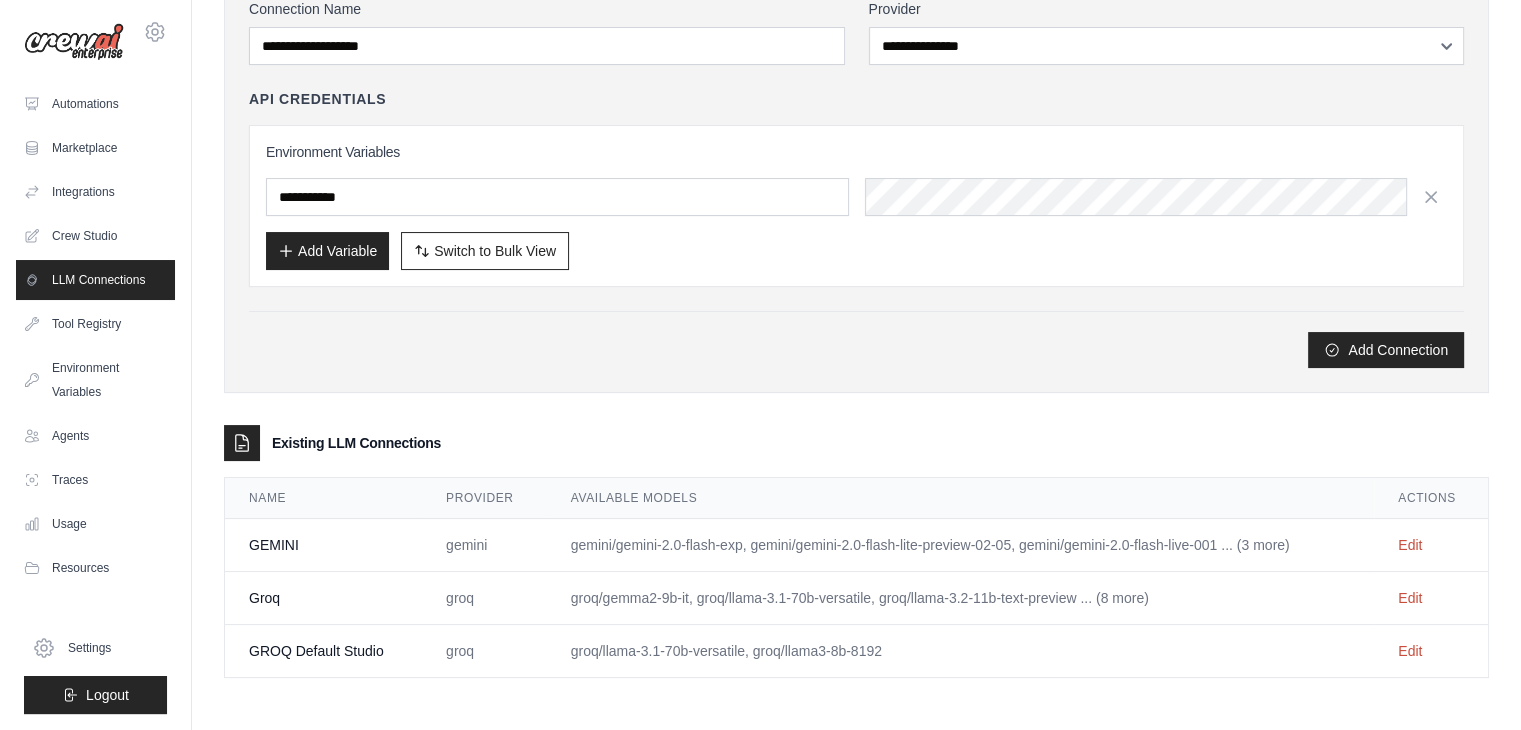 scroll, scrollTop: 0, scrollLeft: 0, axis: both 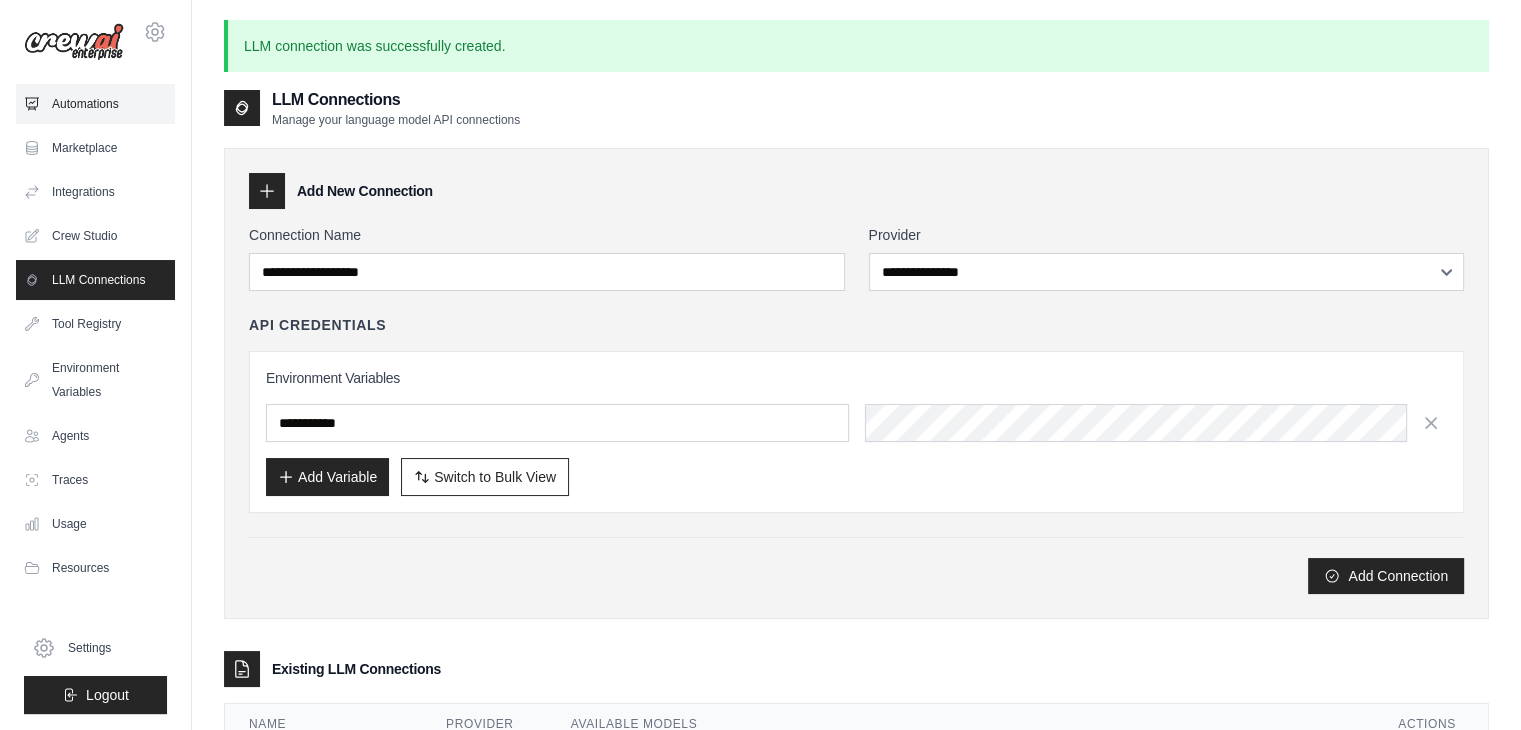 click on "Automations" at bounding box center (95, 104) 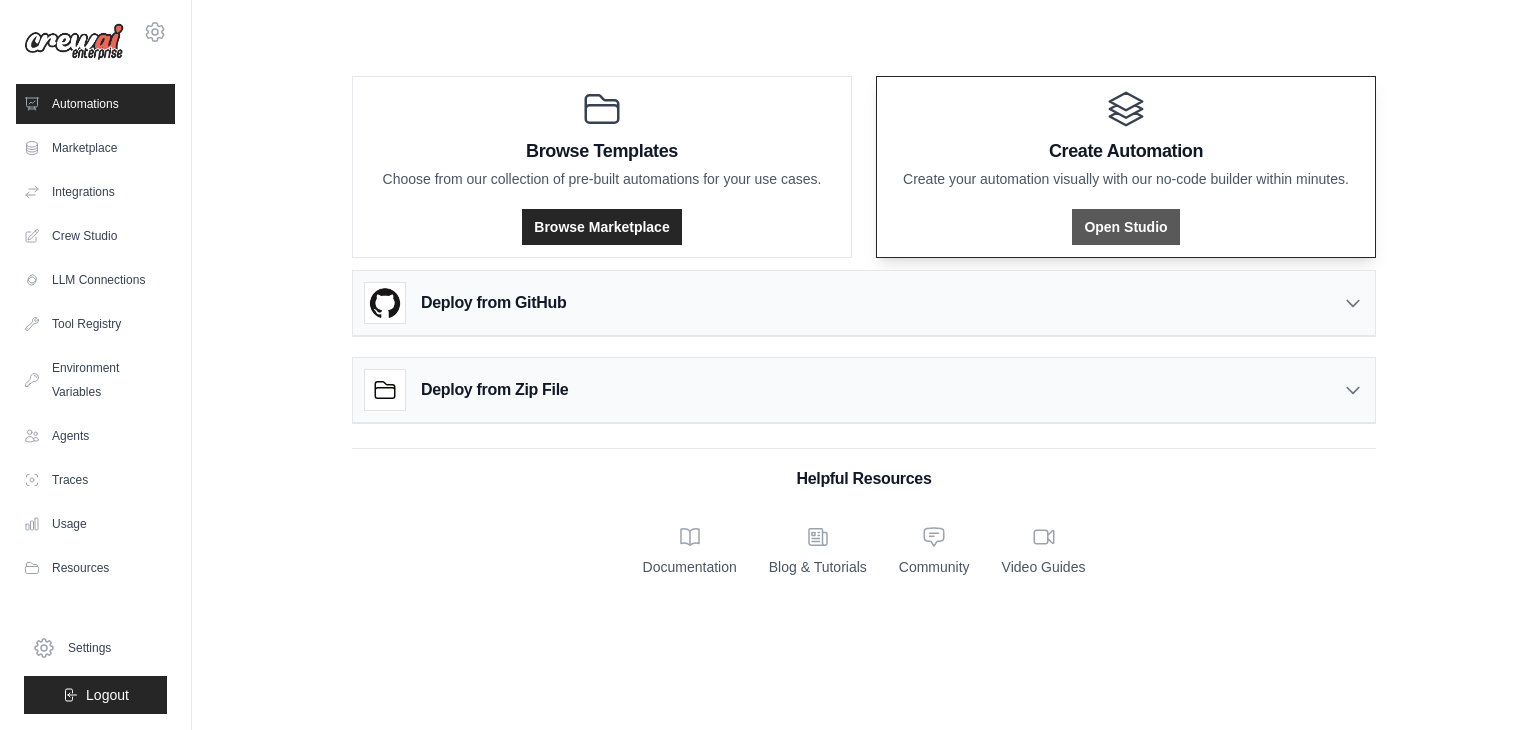 click on "Open Studio" at bounding box center [1125, 227] 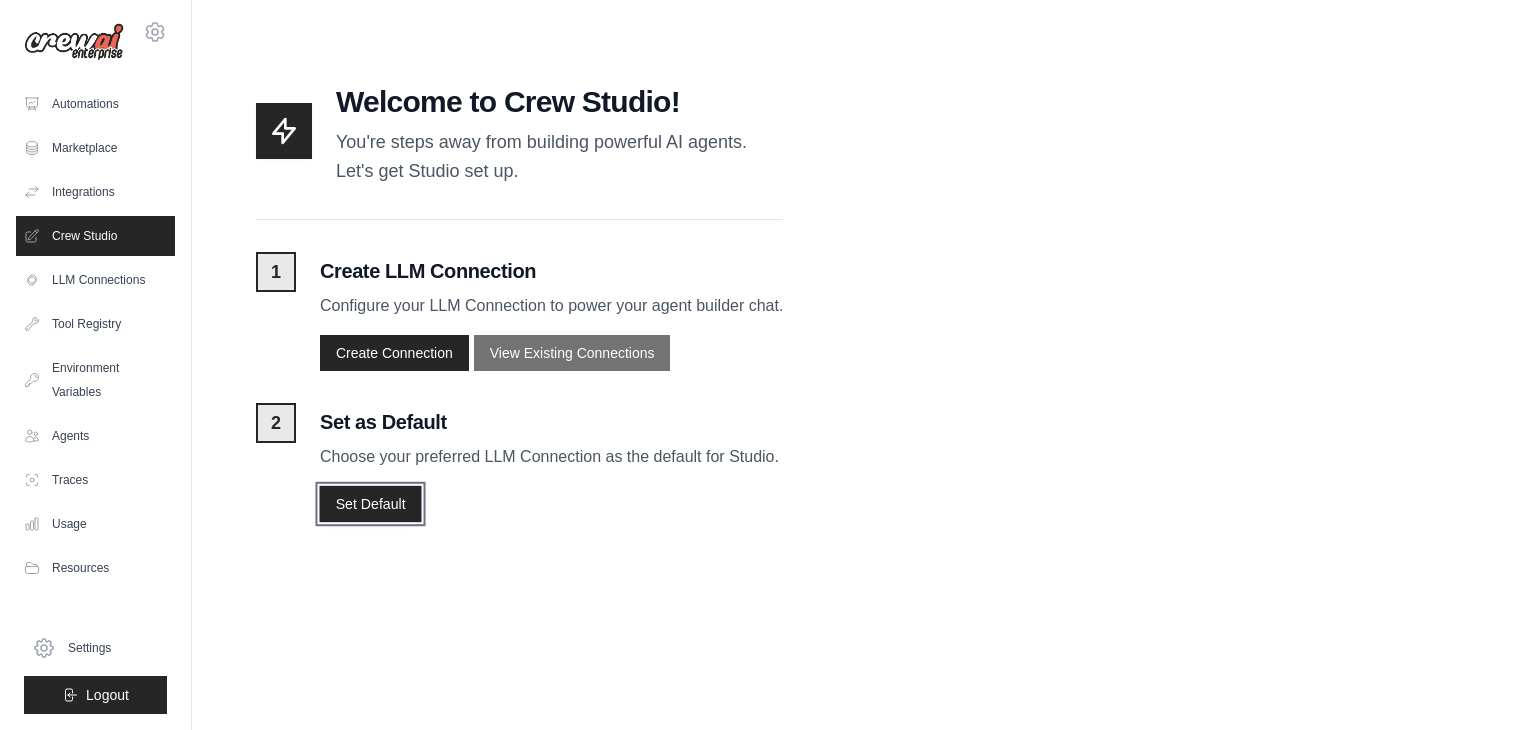 click on "Set Default" at bounding box center [370, 503] 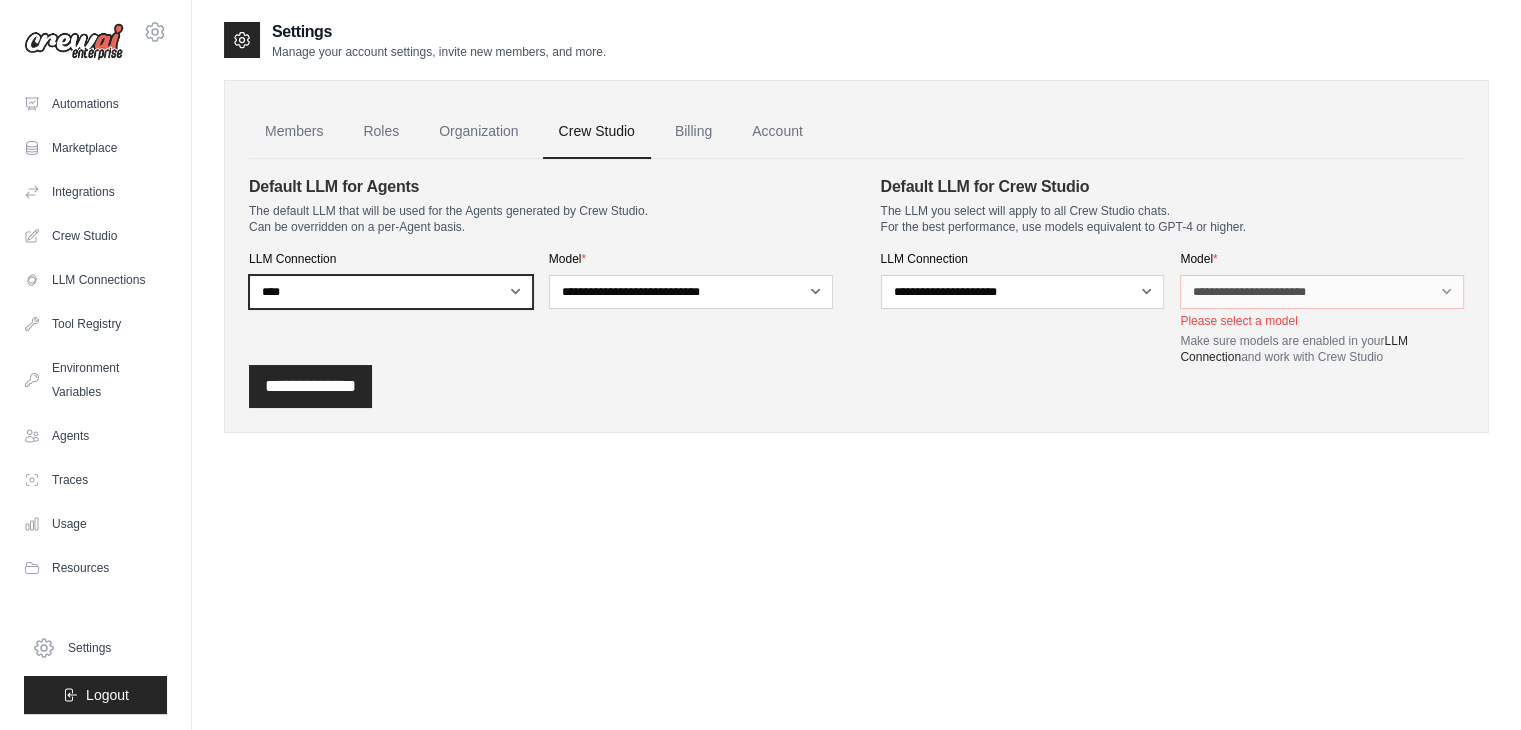click on "**********" at bounding box center (391, 292) 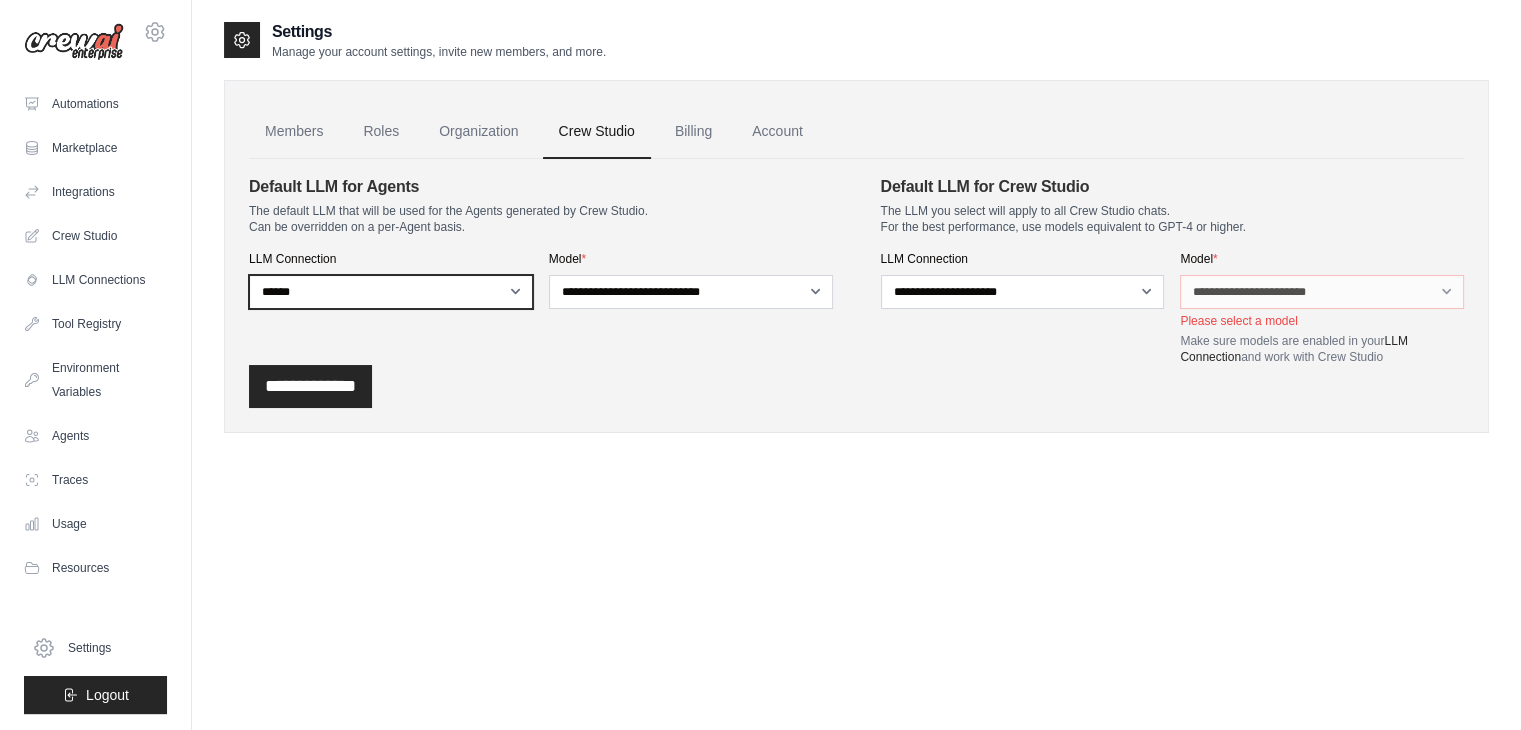 click on "**********" at bounding box center [391, 292] 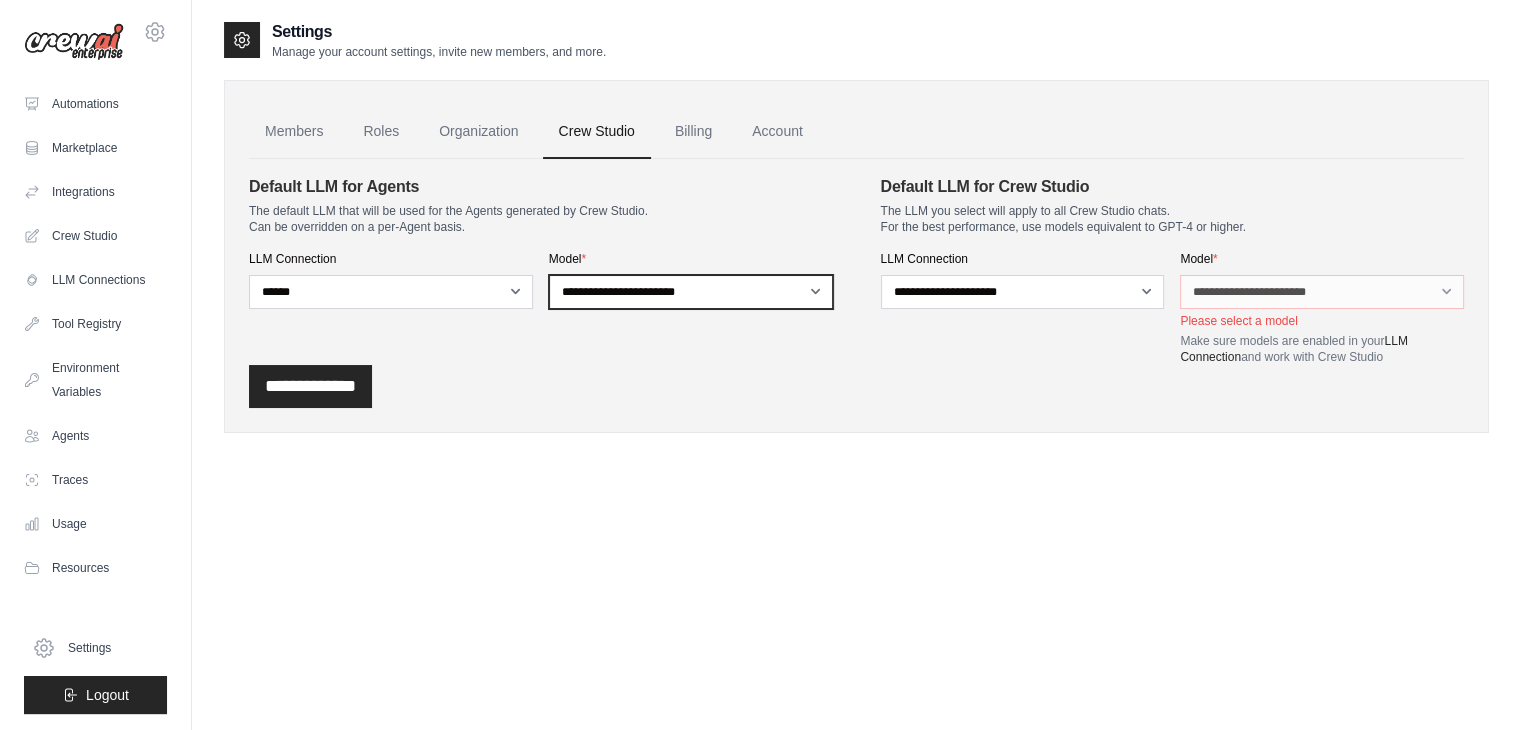 click on "[FIRST] [LAST] [ADDRESS] [CITY], [STATE] [ZIP]" at bounding box center [691, 292] 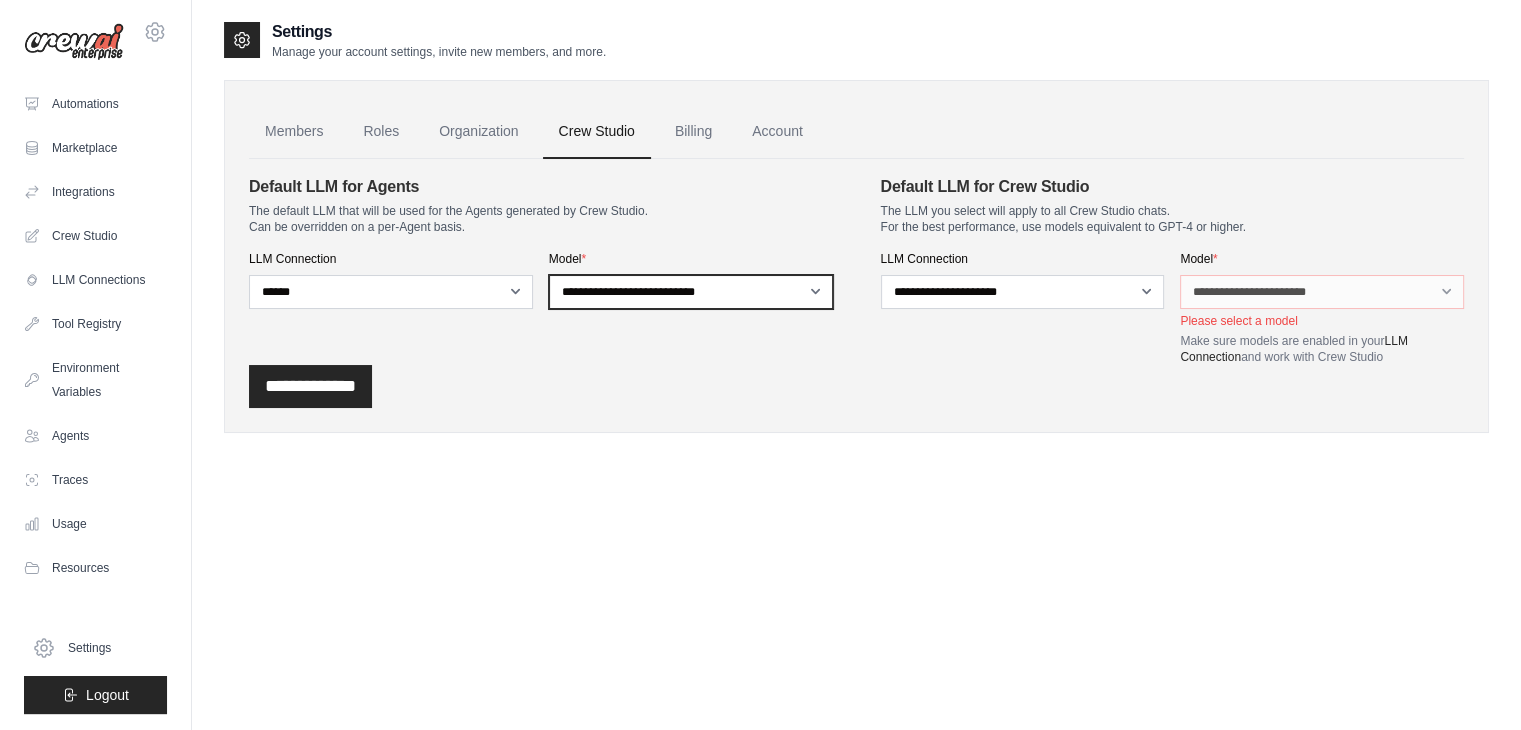 click on "[FIRST] [LAST] [ADDRESS] [CITY], [STATE] [ZIP]" at bounding box center (691, 292) 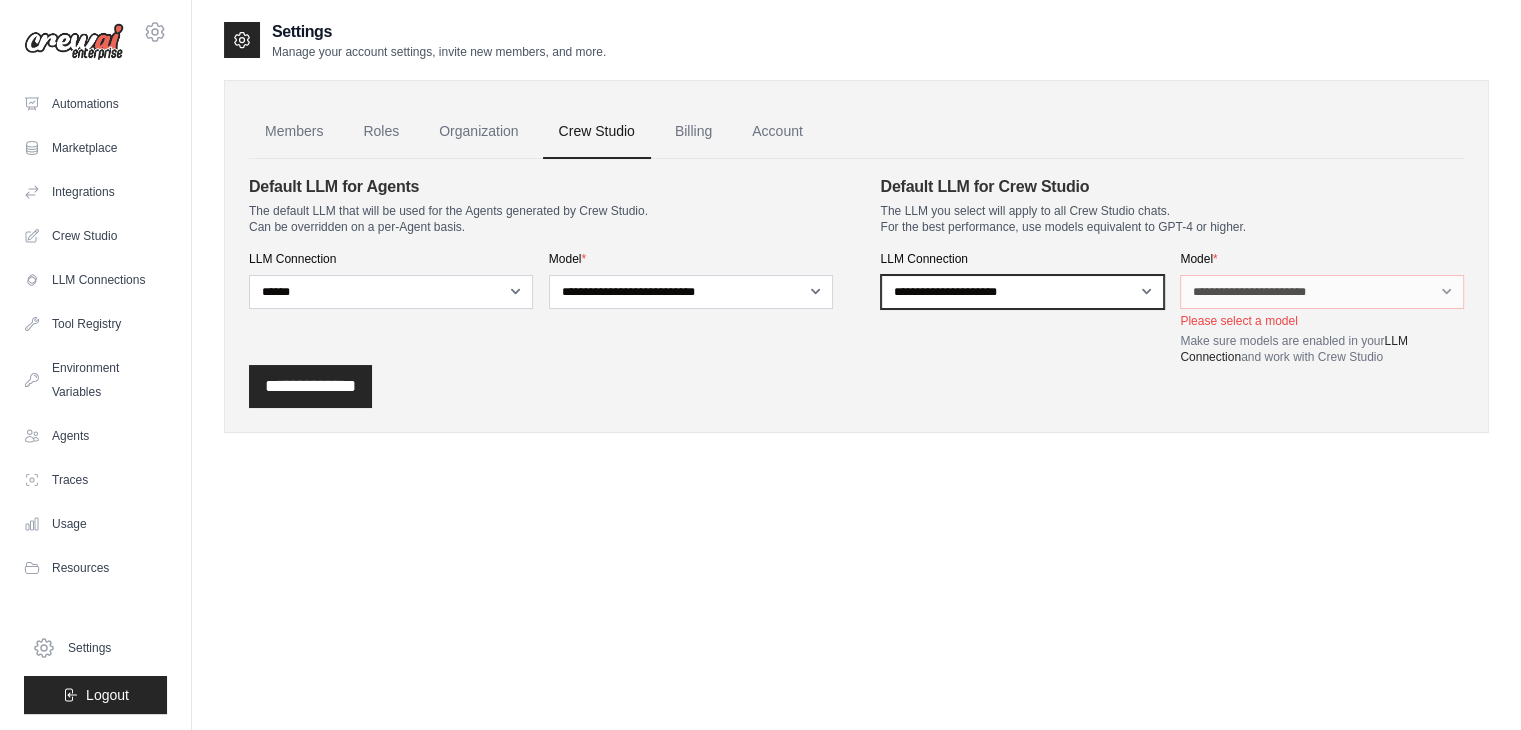 click on "**********" at bounding box center (1023, 292) 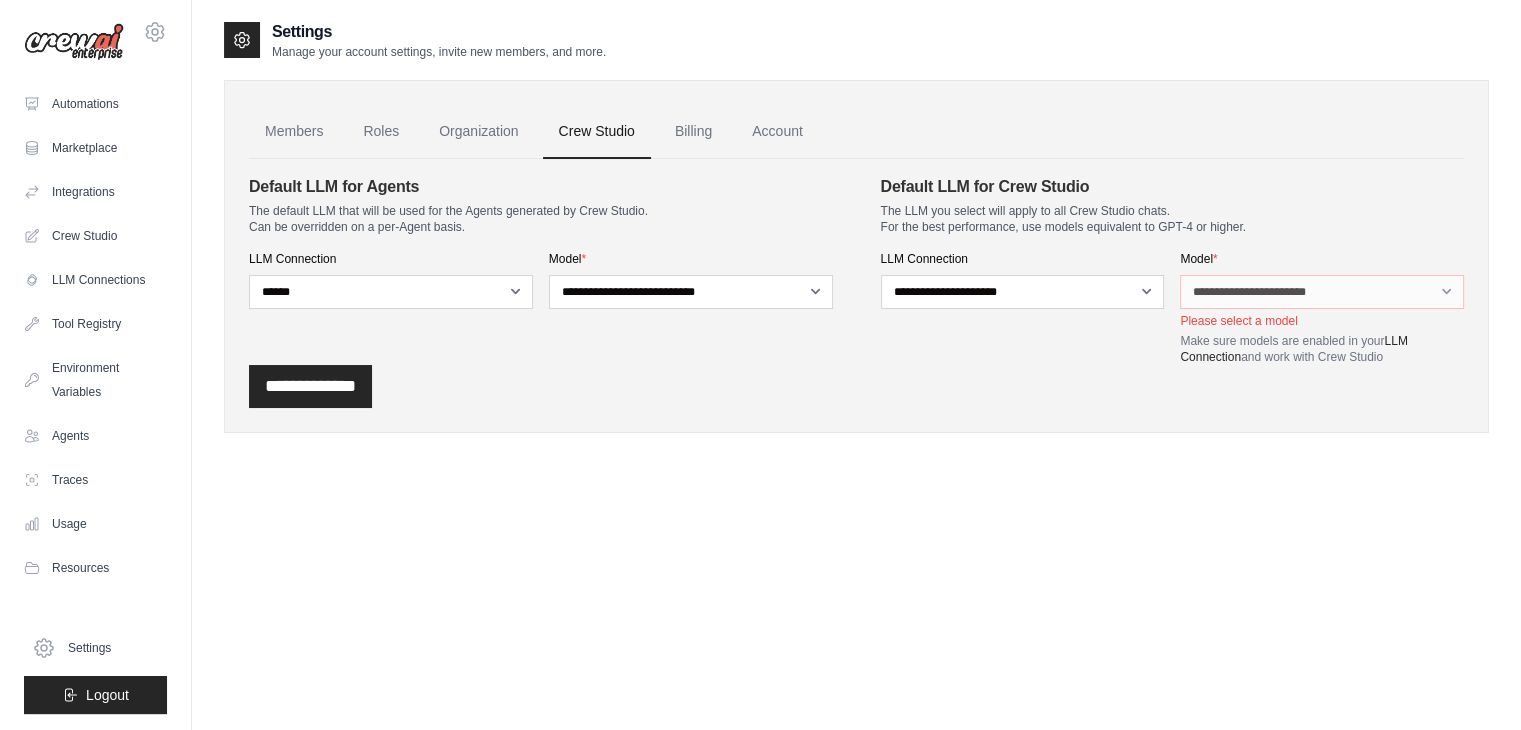 click on "**********" at bounding box center [856, 386] 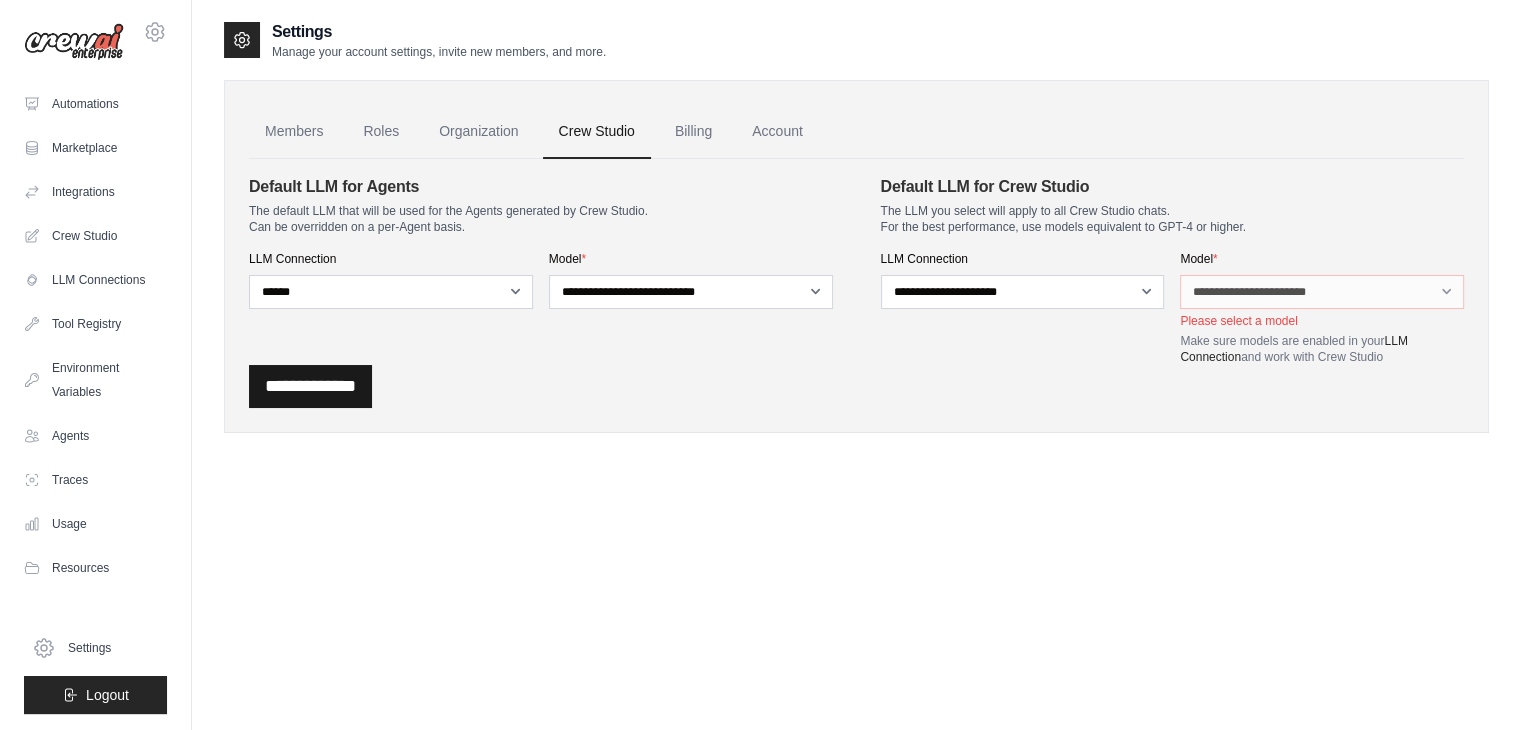click on "**********" at bounding box center [310, 386] 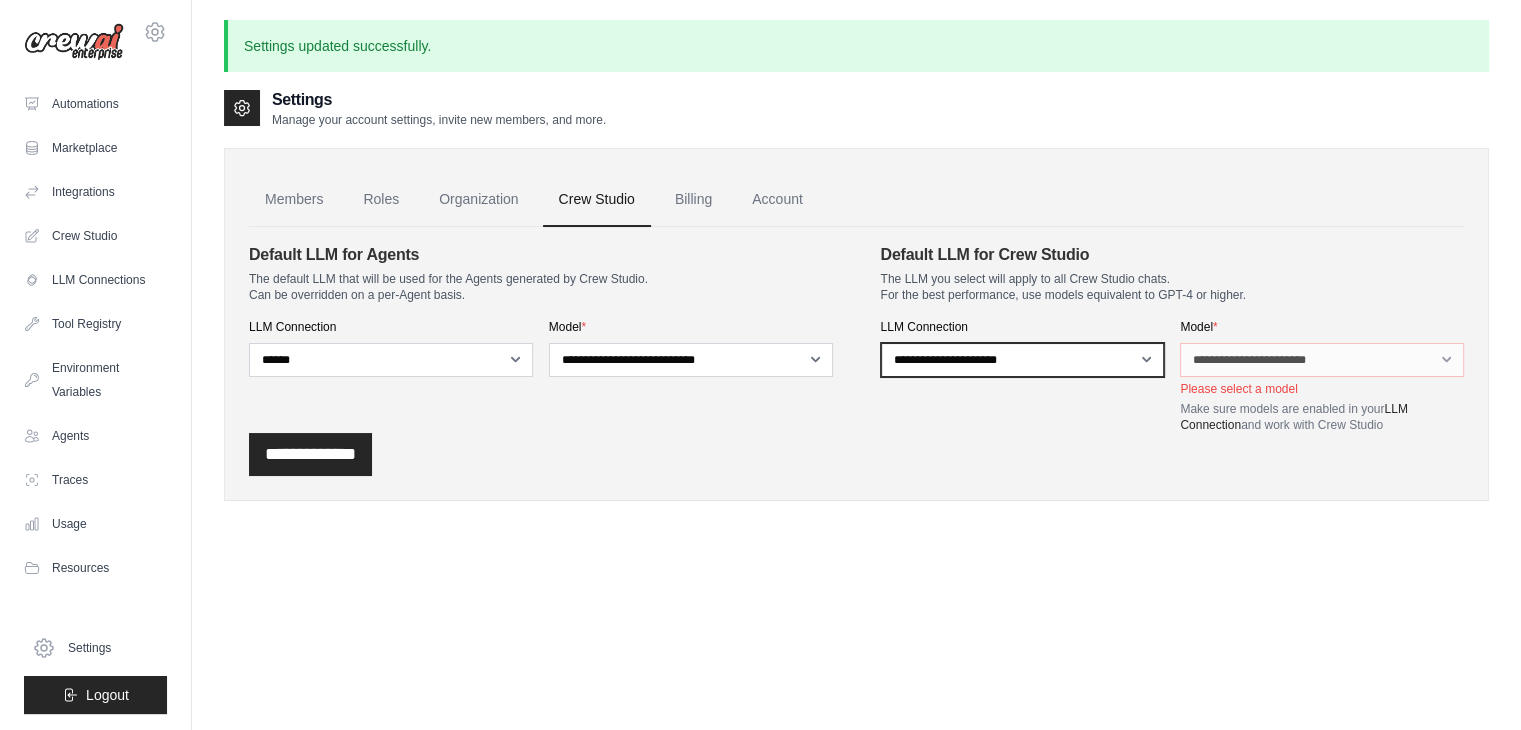 click on "**********" at bounding box center (1023, 360) 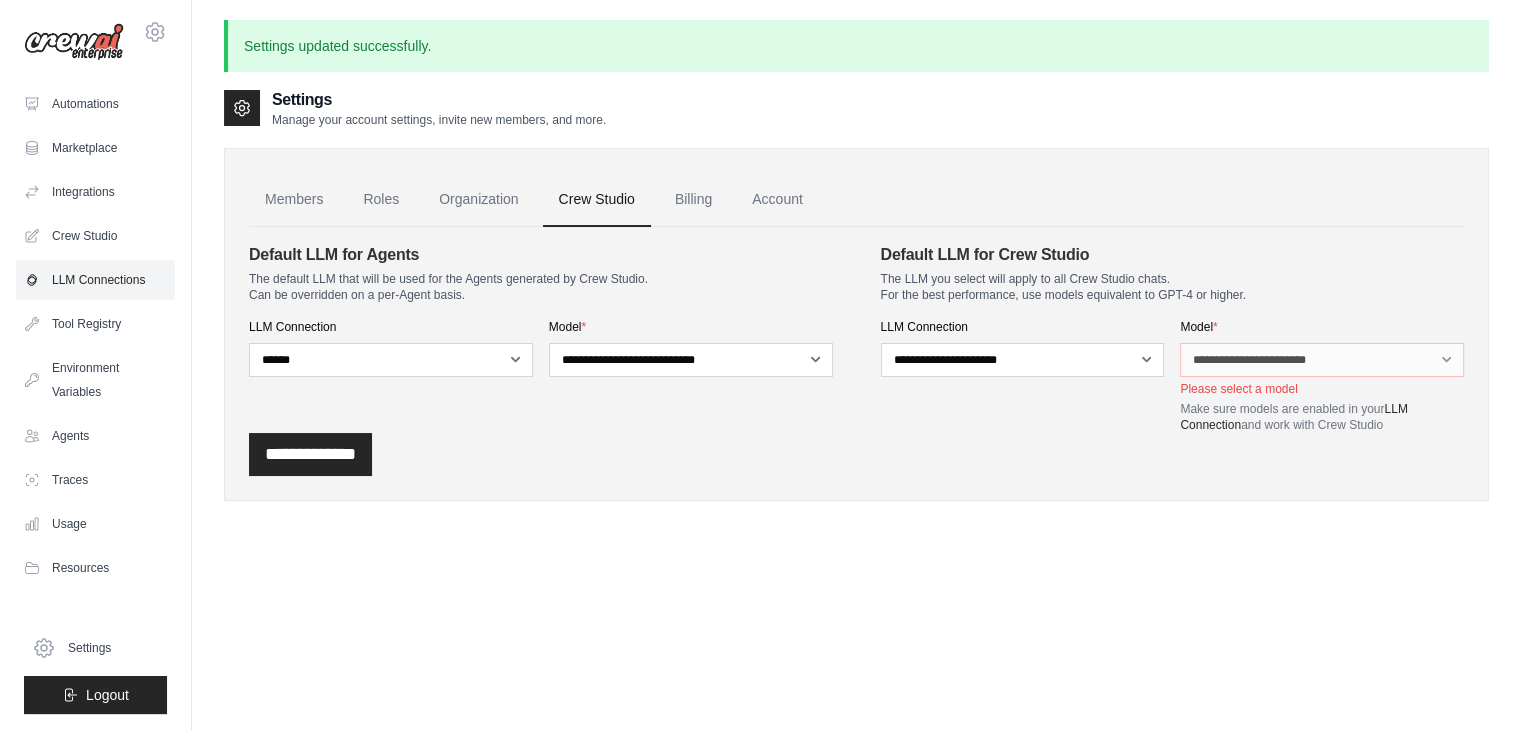 click on "LLM Connections" at bounding box center [95, 280] 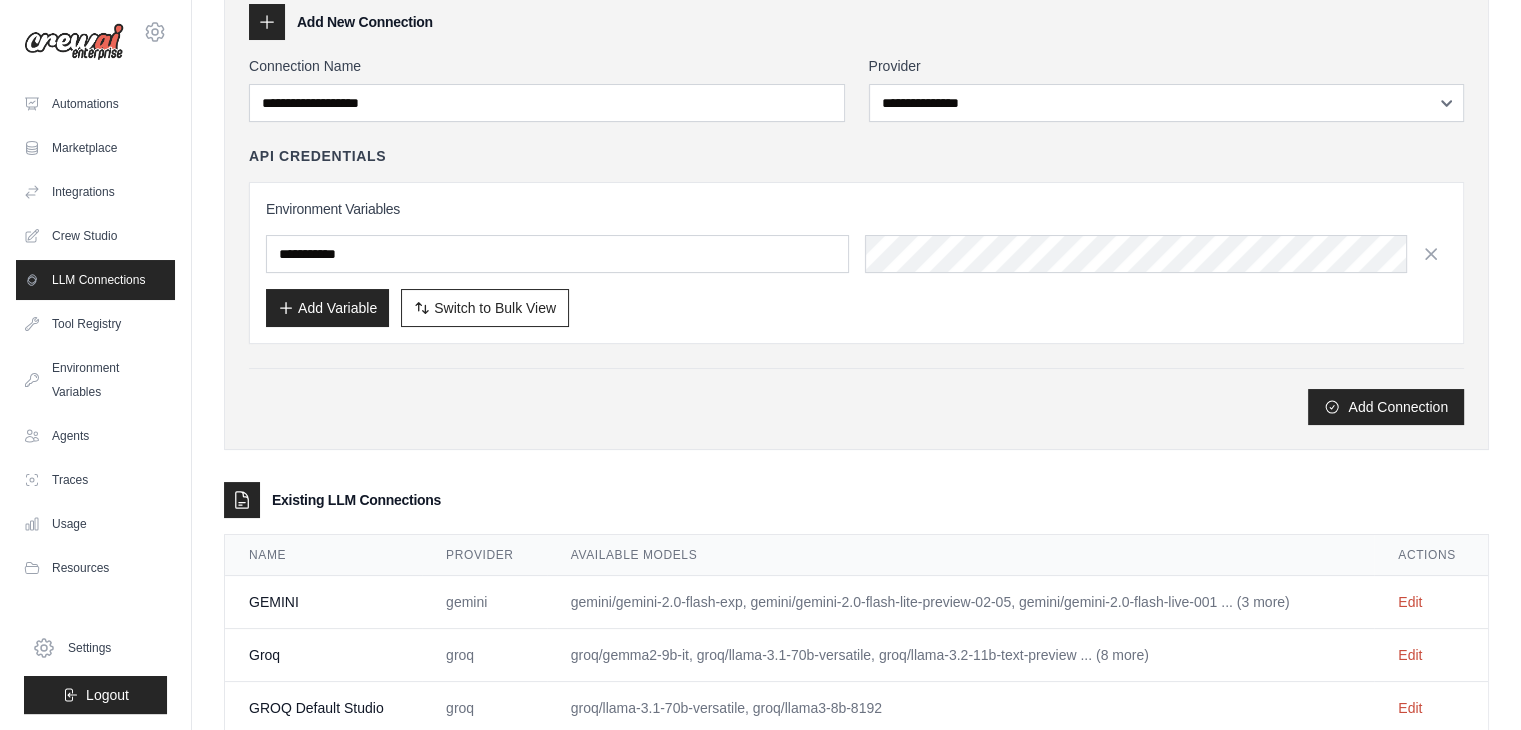 scroll, scrollTop: 155, scrollLeft: 0, axis: vertical 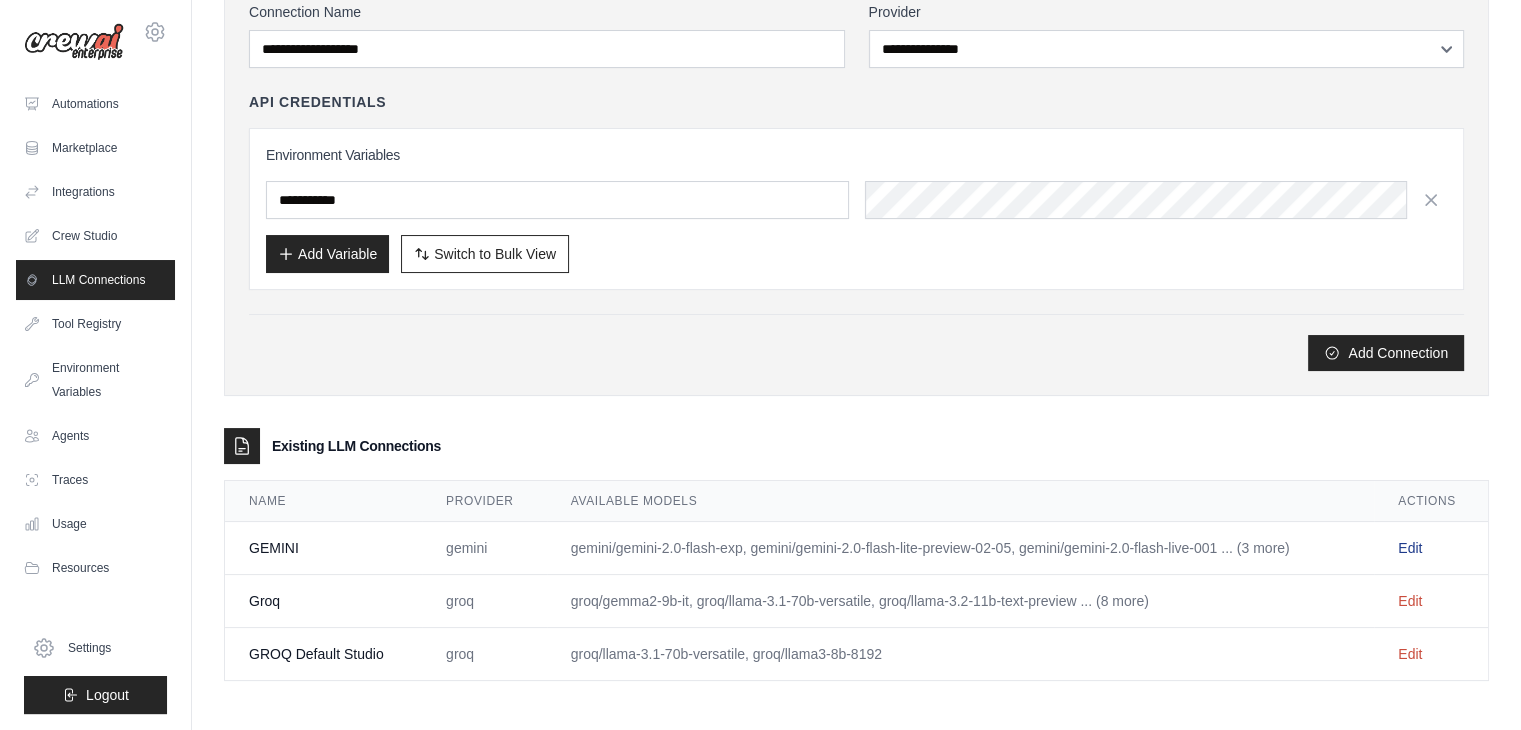 click on "Edit" at bounding box center (1410, 548) 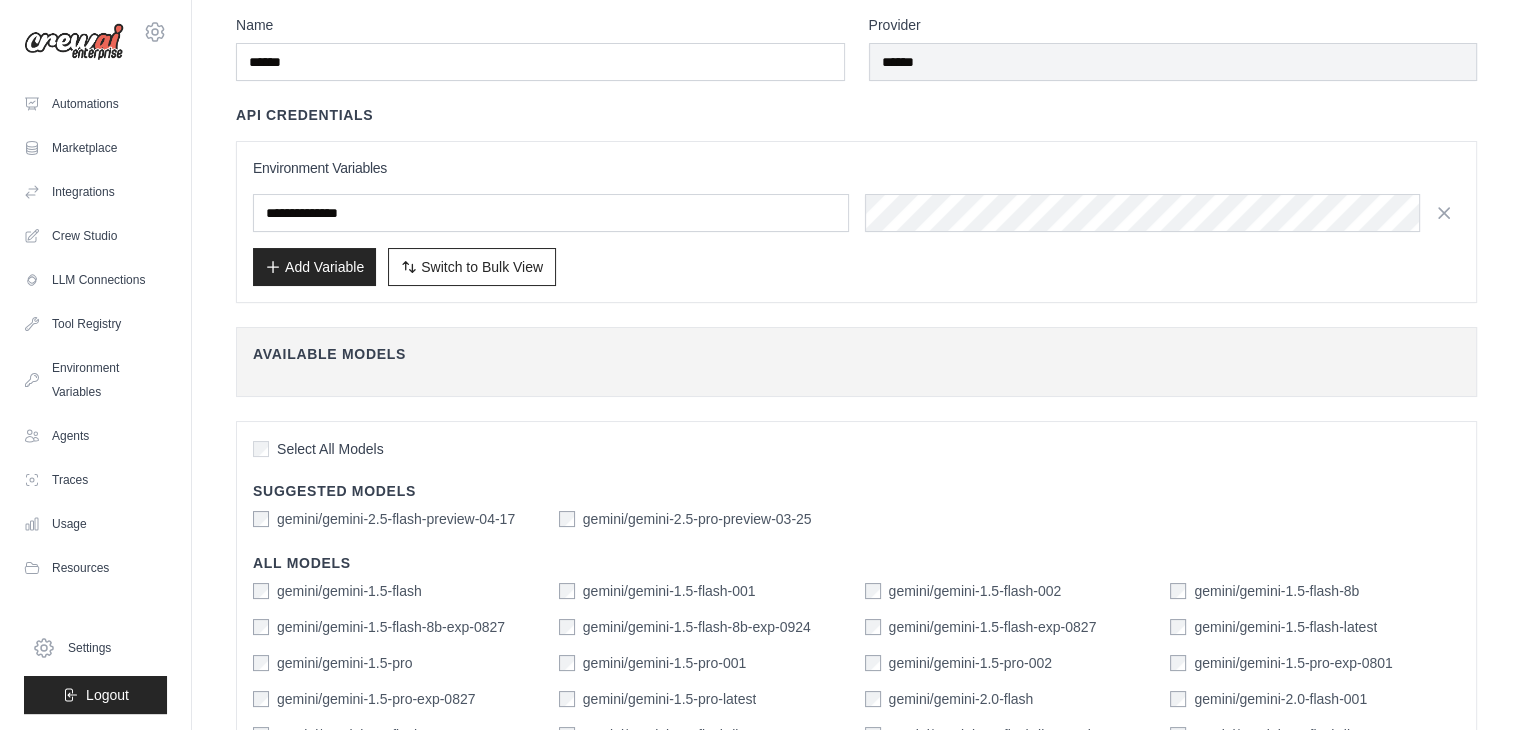 scroll, scrollTop: 0, scrollLeft: 0, axis: both 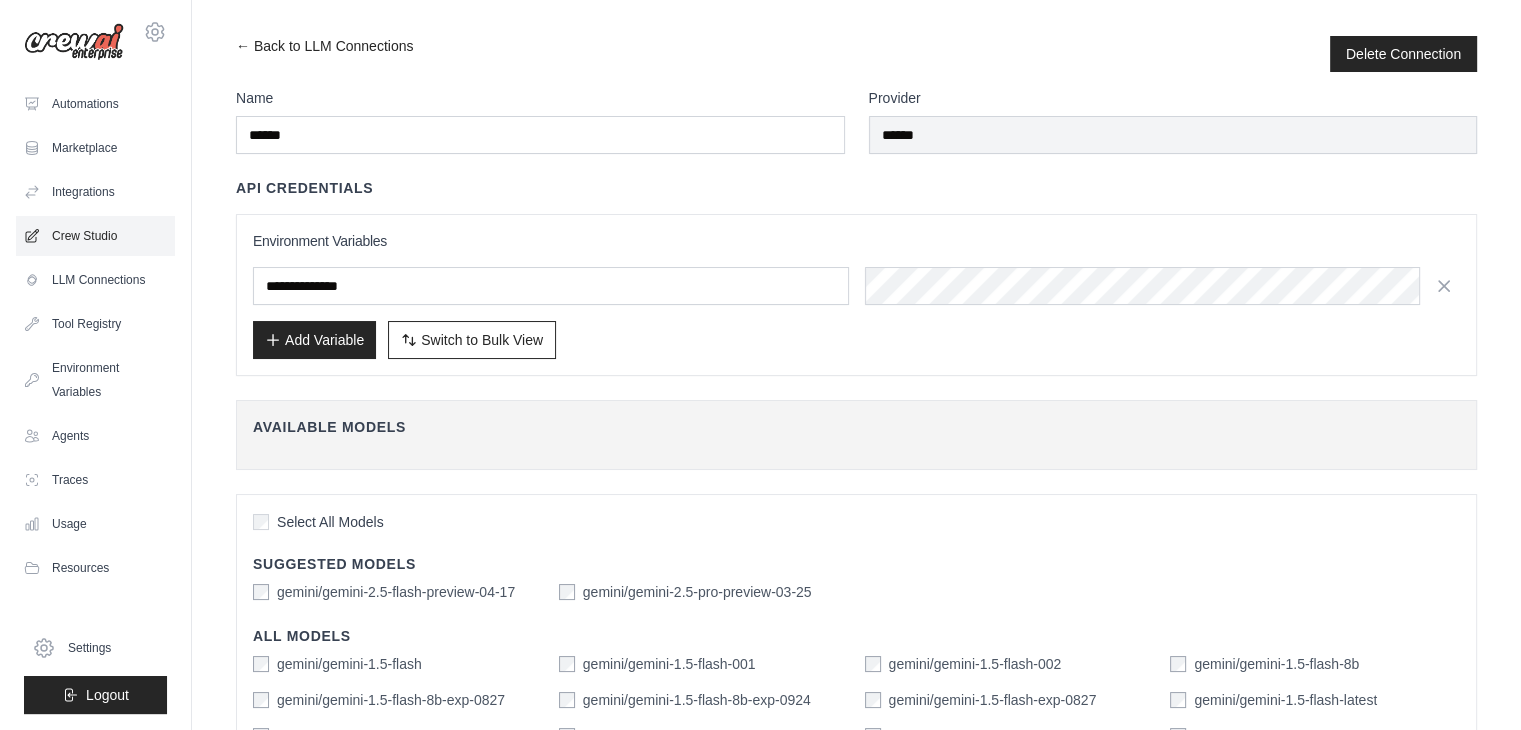click on "Crew Studio" at bounding box center (95, 236) 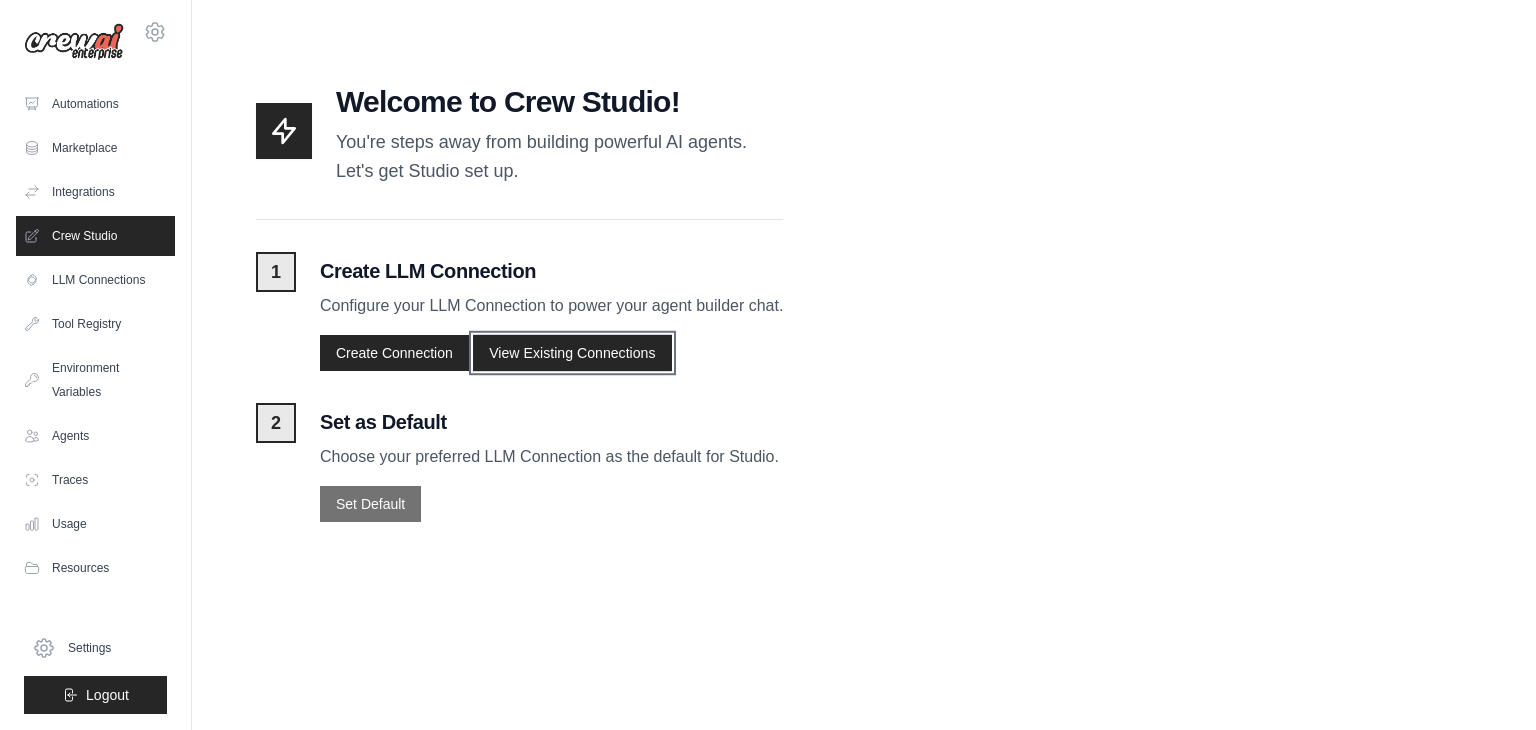 click on "View Existing Connections" at bounding box center (572, 352) 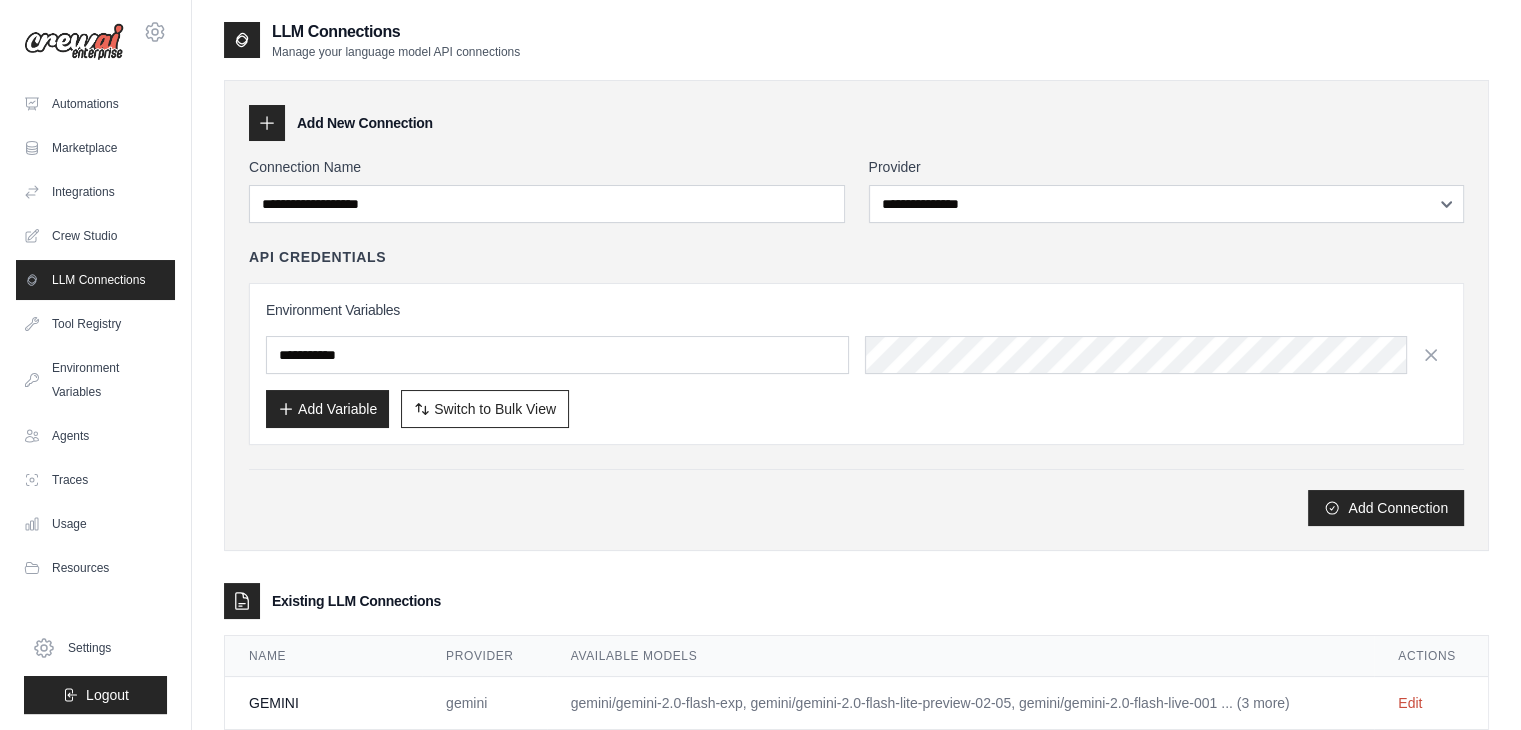 click on "GEMINI" at bounding box center [323, 703] 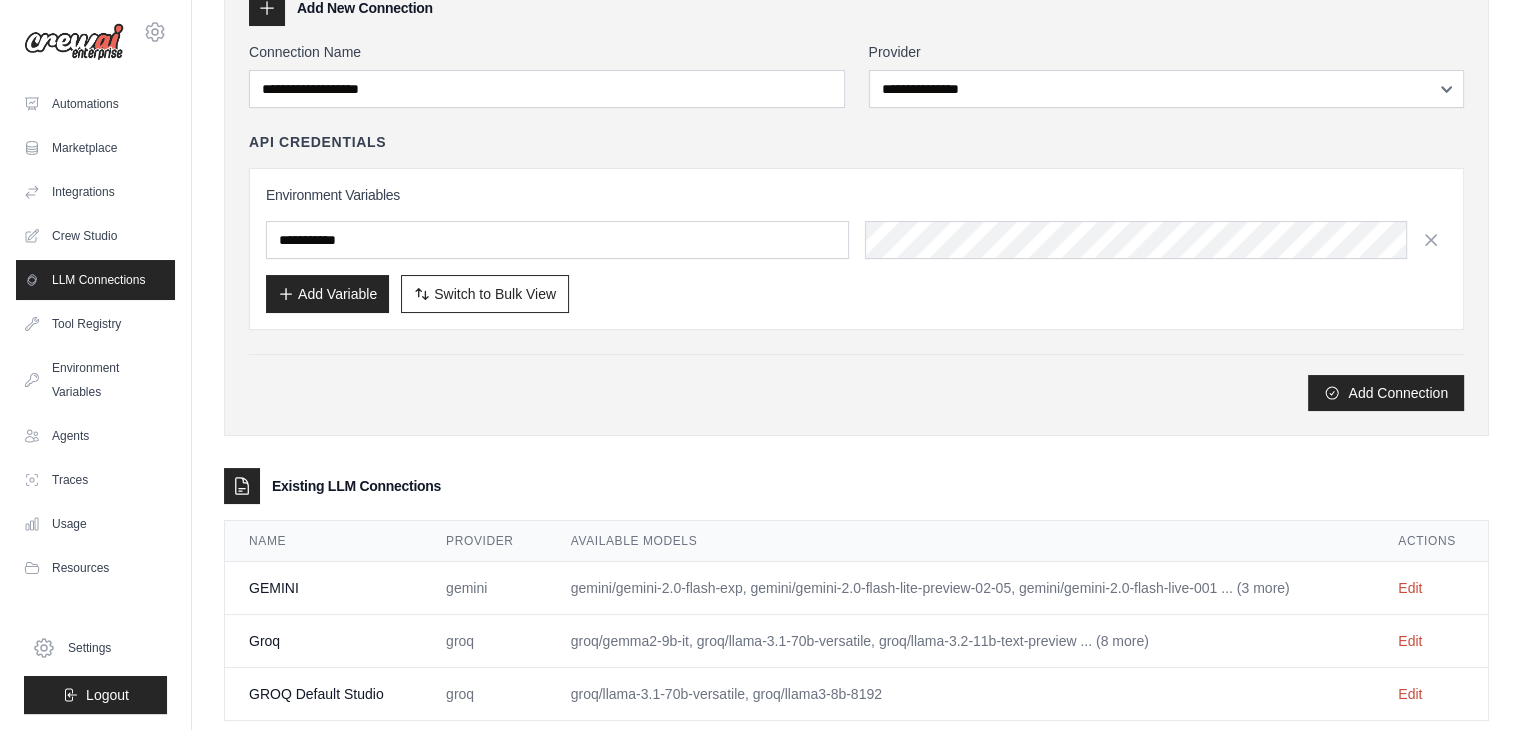 scroll, scrollTop: 155, scrollLeft: 0, axis: vertical 